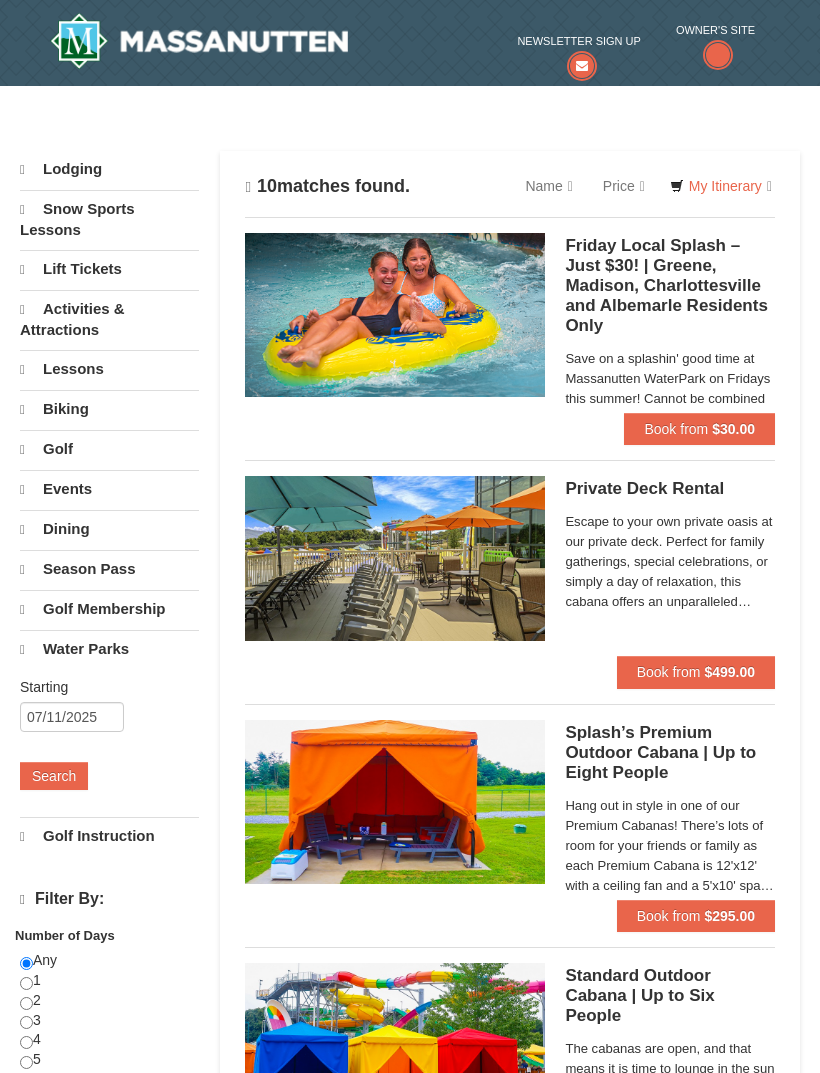 scroll, scrollTop: 0, scrollLeft: 0, axis: both 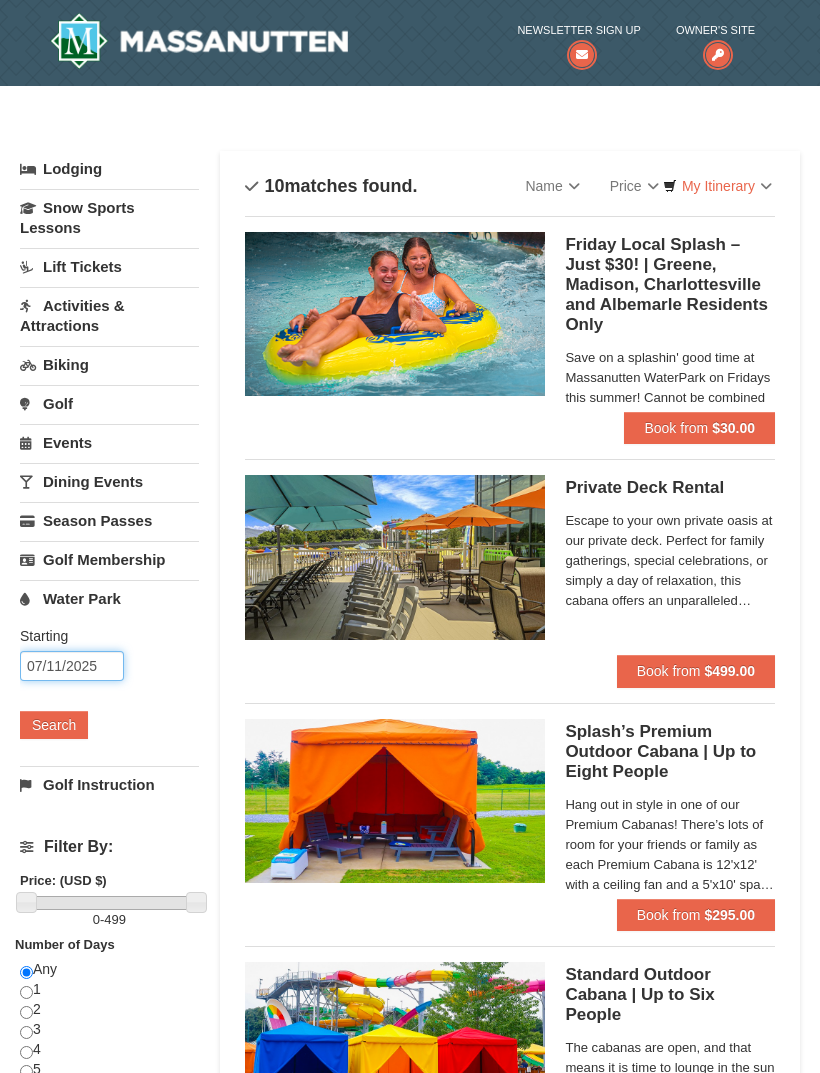 click on "07/11/2025" at bounding box center (72, 666) 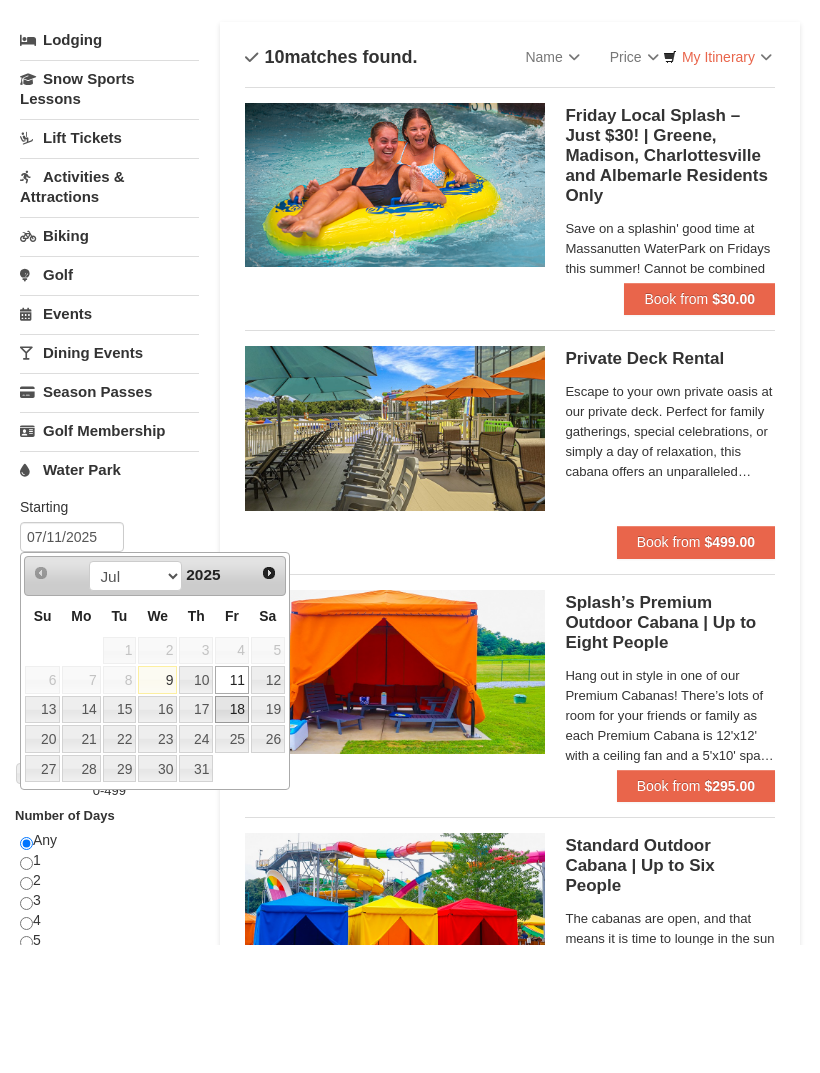 click on "18" at bounding box center (232, 839) 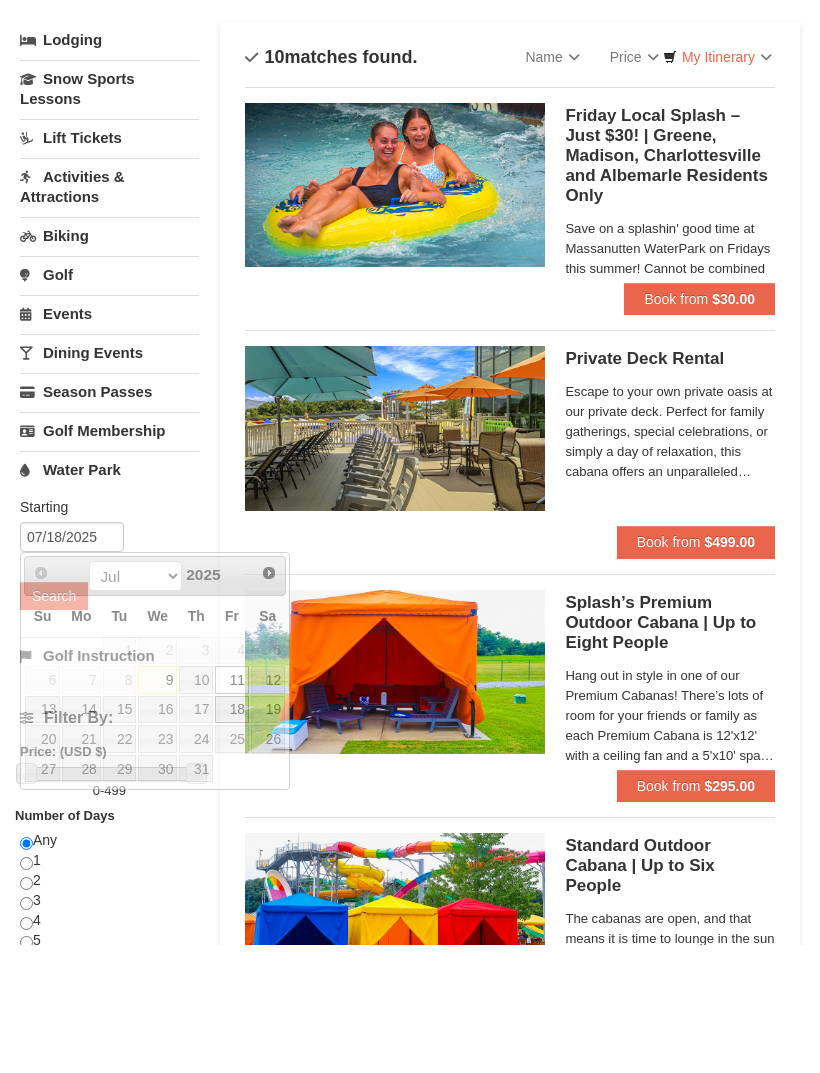 scroll, scrollTop: 129, scrollLeft: 0, axis: vertical 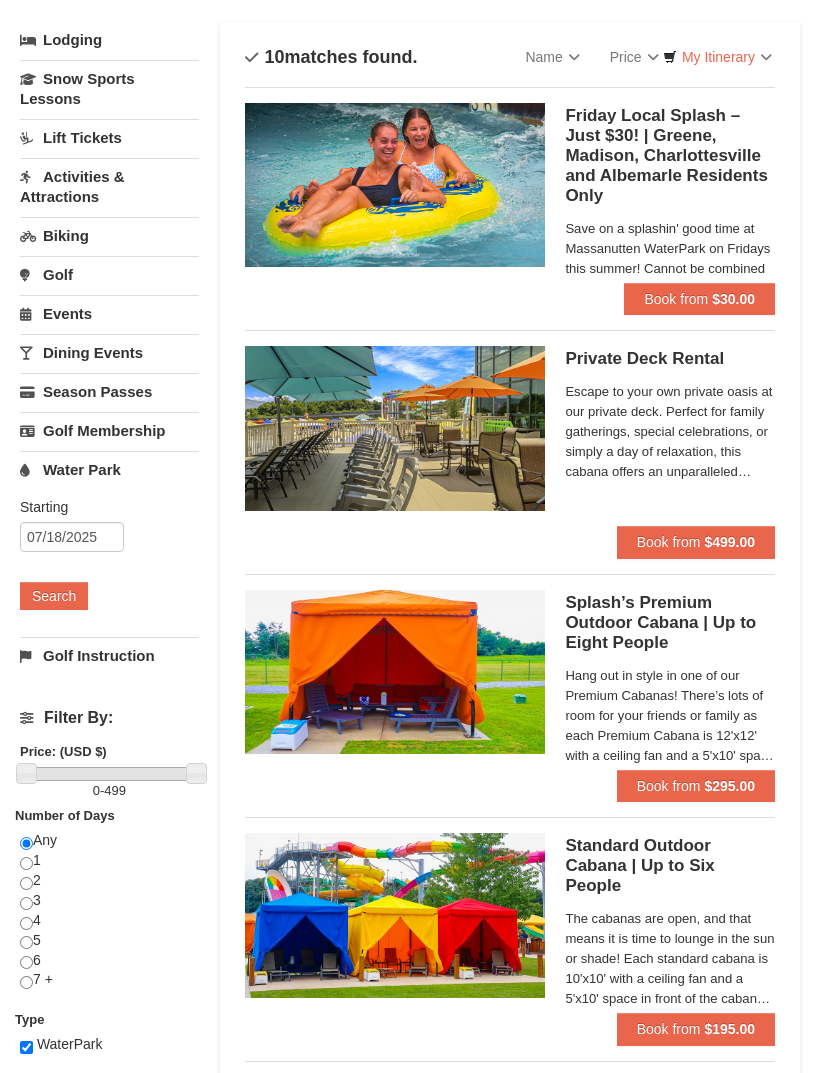 click on "Search" at bounding box center [54, 596] 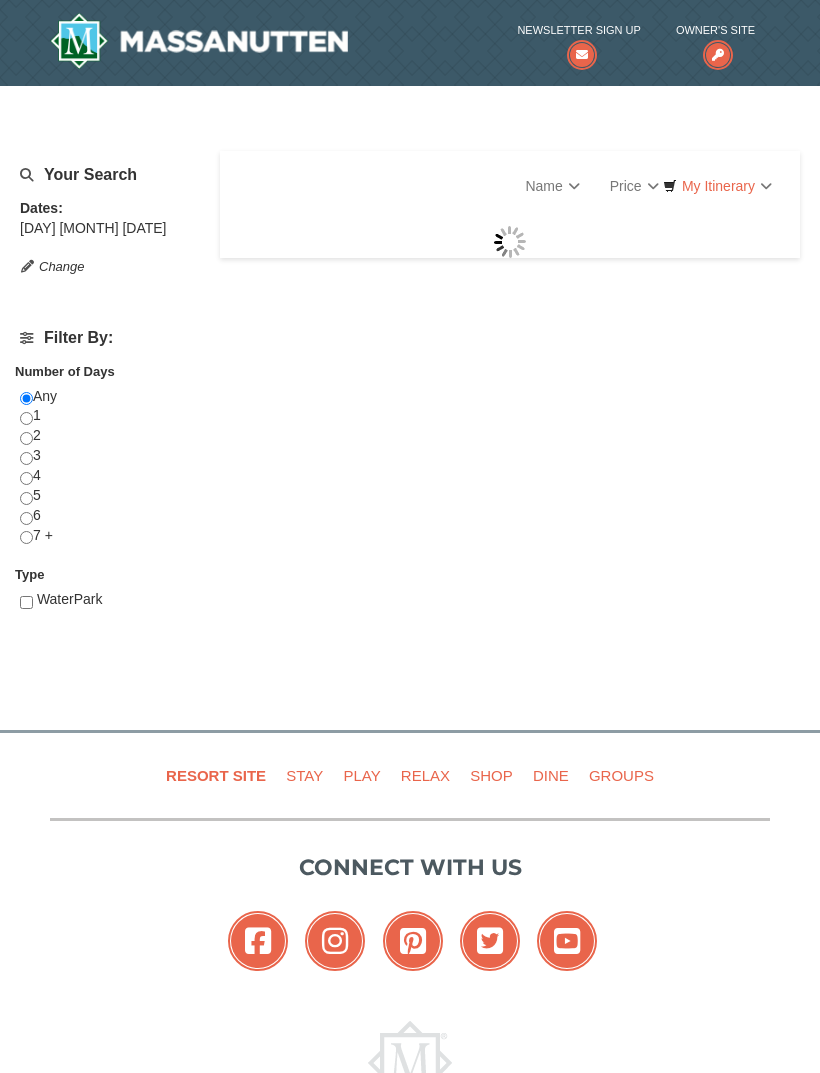 scroll, scrollTop: 0, scrollLeft: 0, axis: both 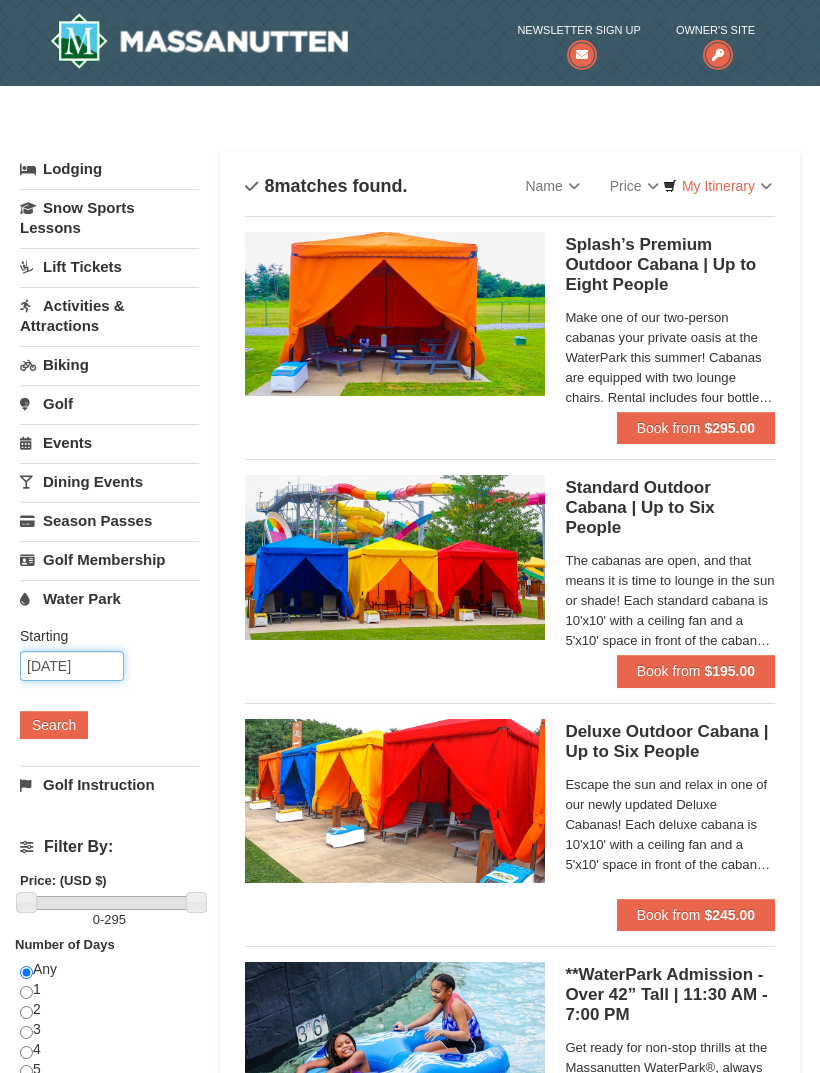 click on "[DATE]" at bounding box center (72, 666) 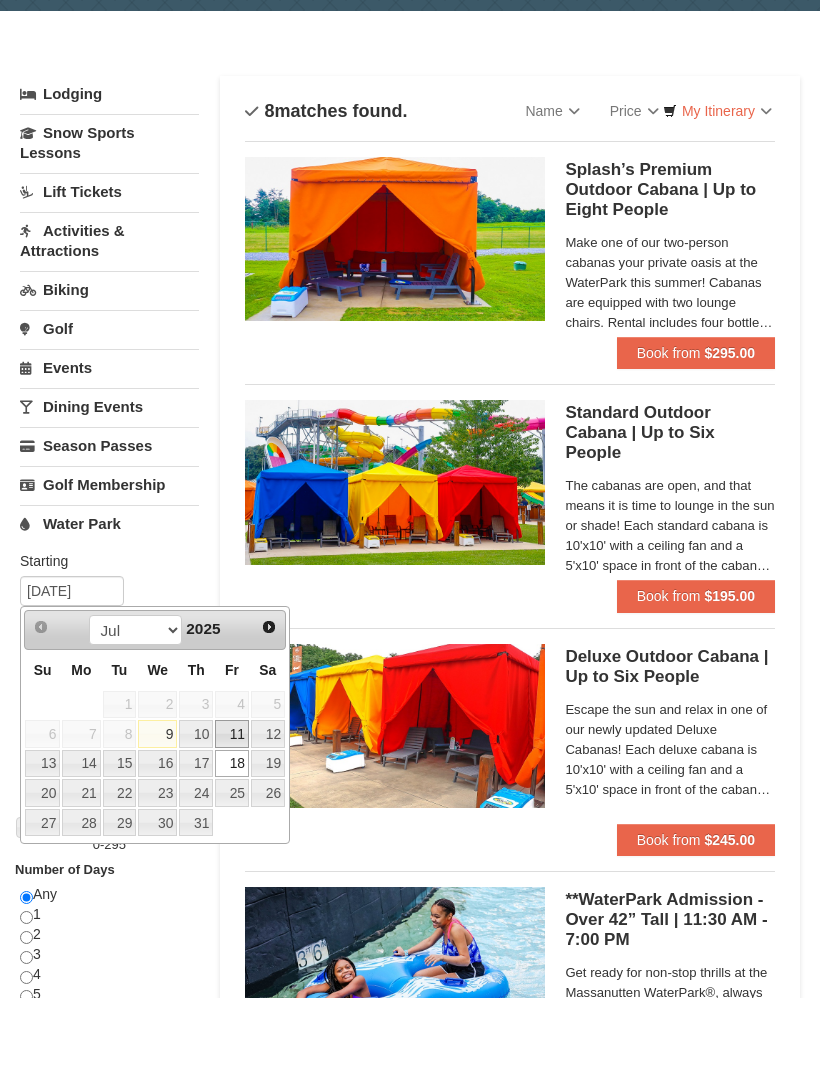 click on "11" at bounding box center (232, 809) 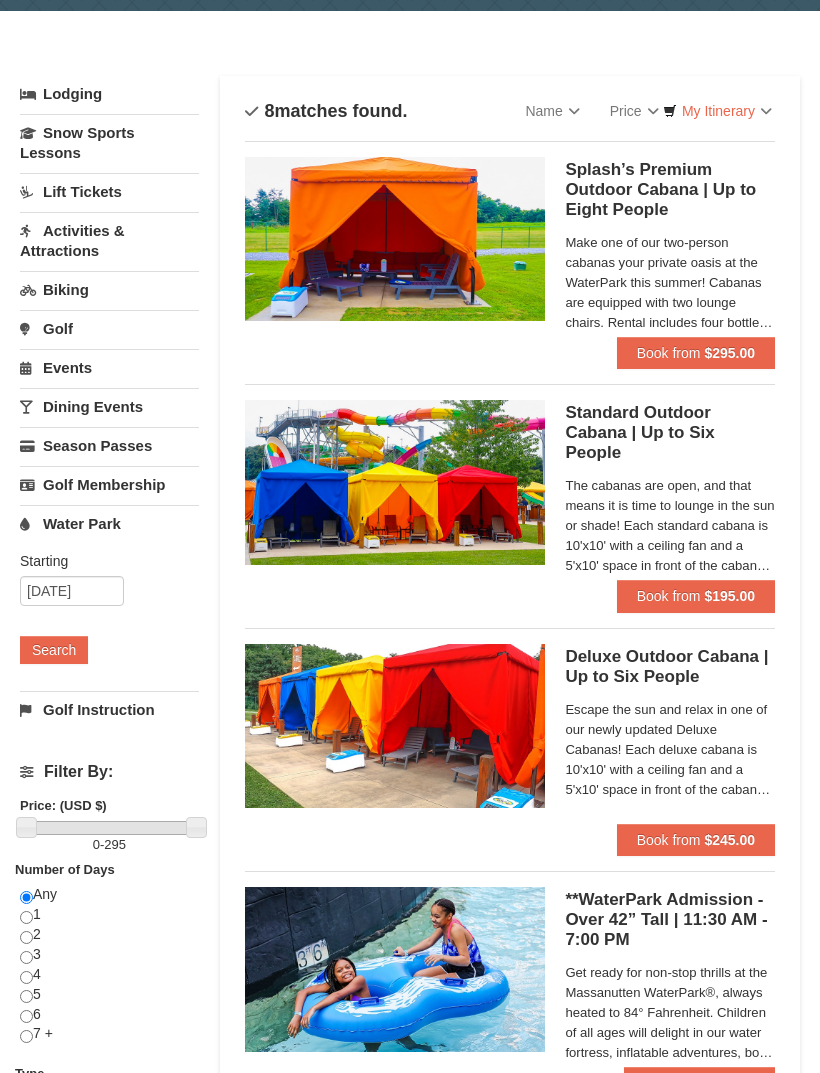 click on "Search" at bounding box center [54, 650] 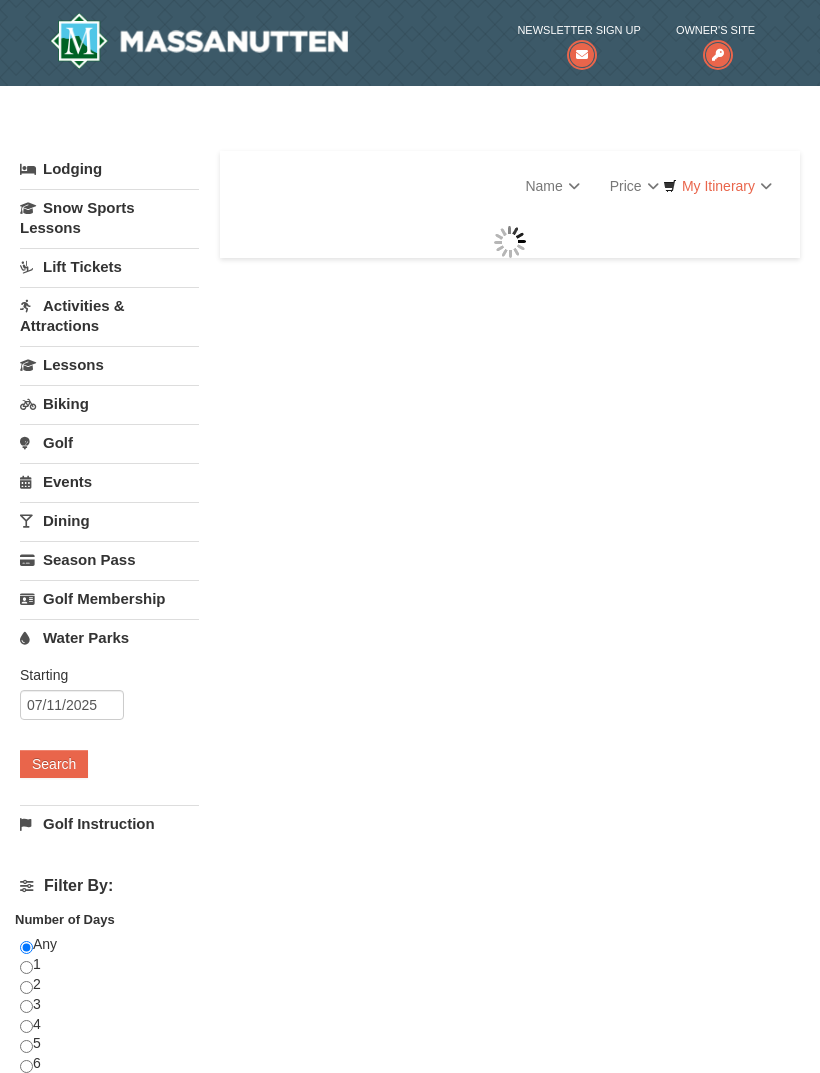 scroll, scrollTop: 0, scrollLeft: 0, axis: both 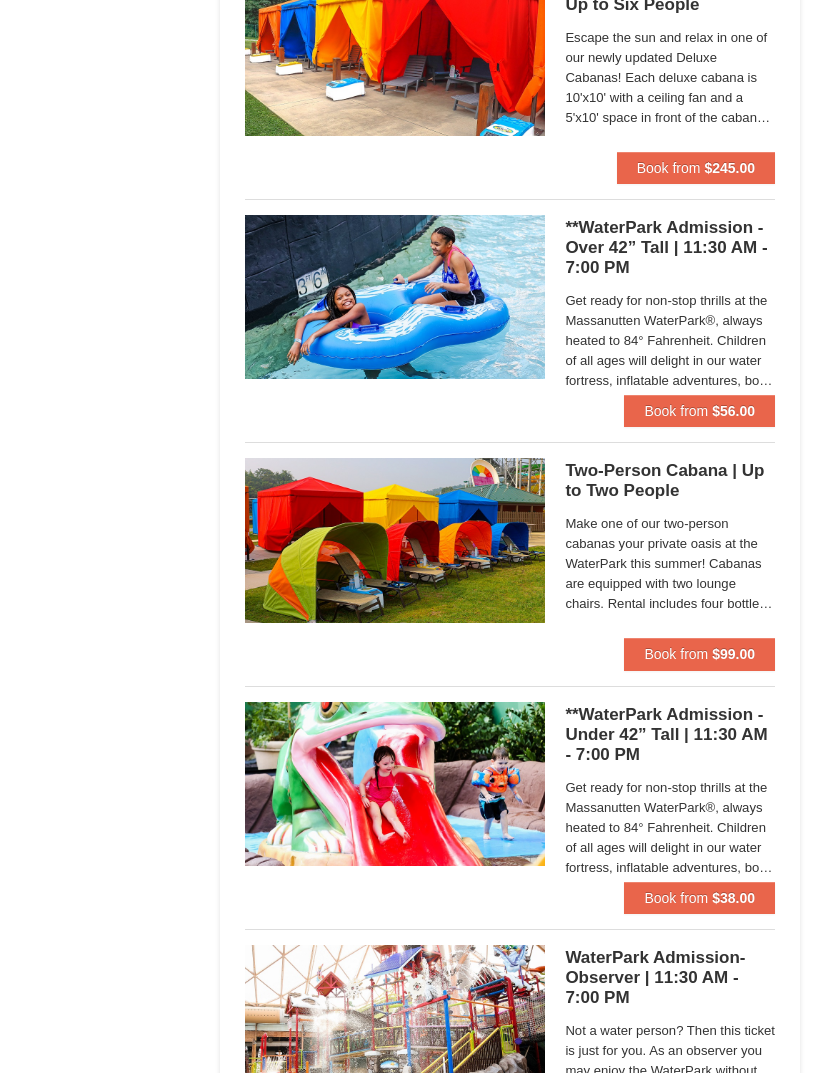 click on "Book from   $38.00" at bounding box center (699, 899) 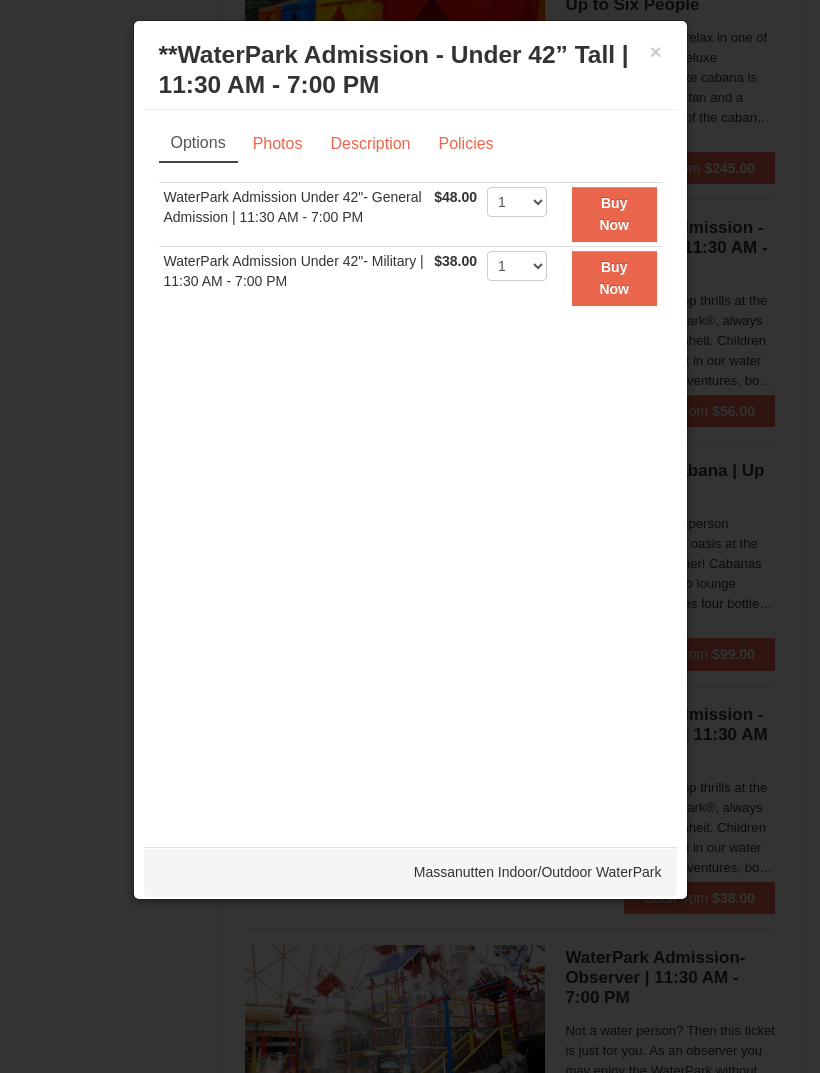 click on "×" at bounding box center (656, 52) 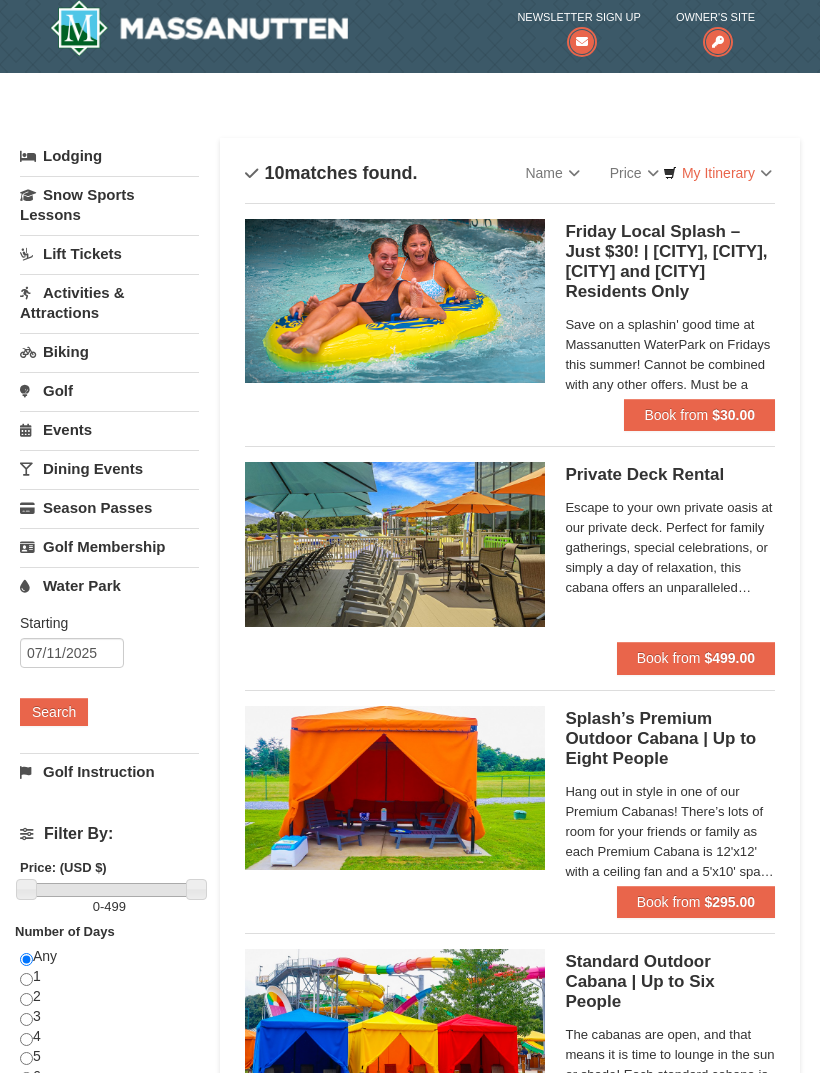 scroll, scrollTop: 11, scrollLeft: 0, axis: vertical 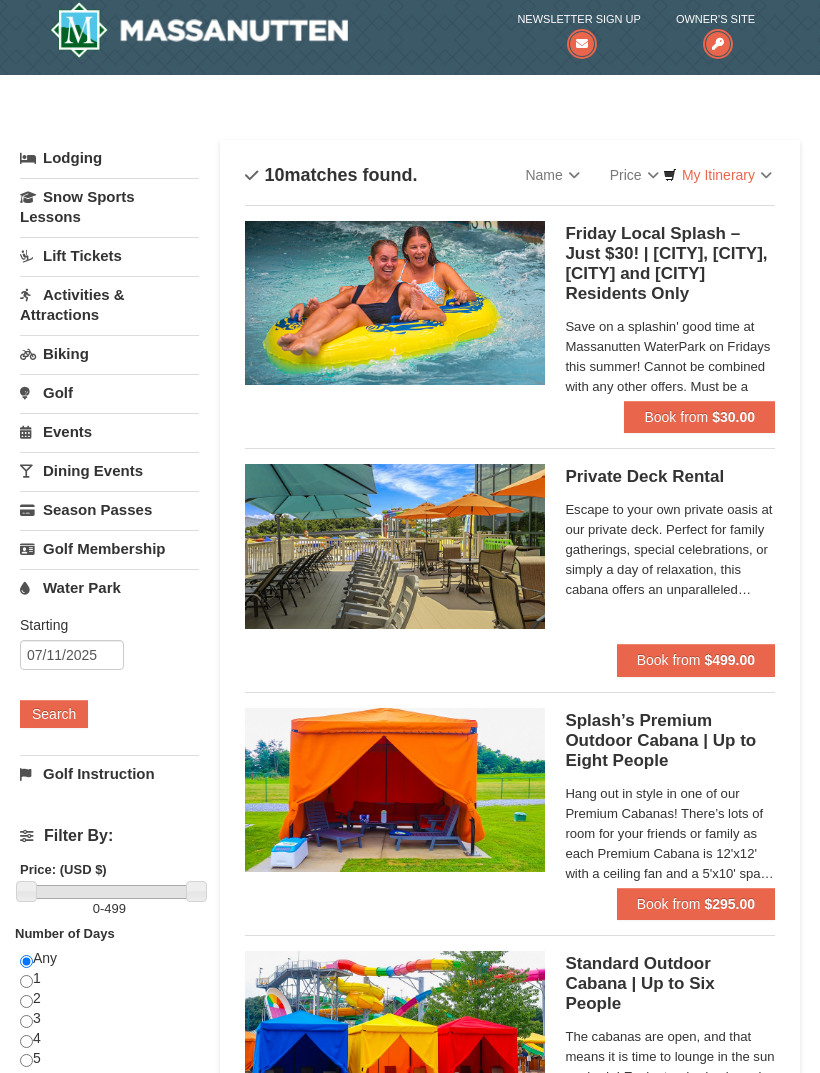 click on "Book from   $30.00" at bounding box center [699, 417] 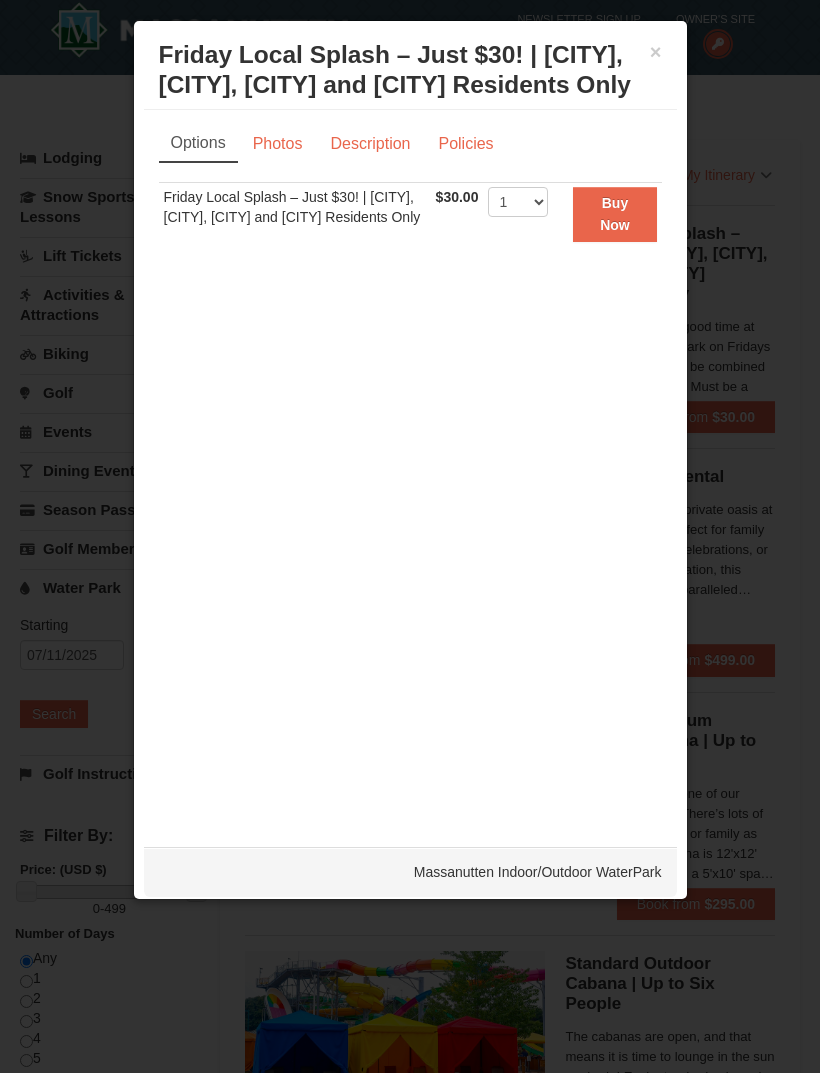 click on "×" at bounding box center [656, 52] 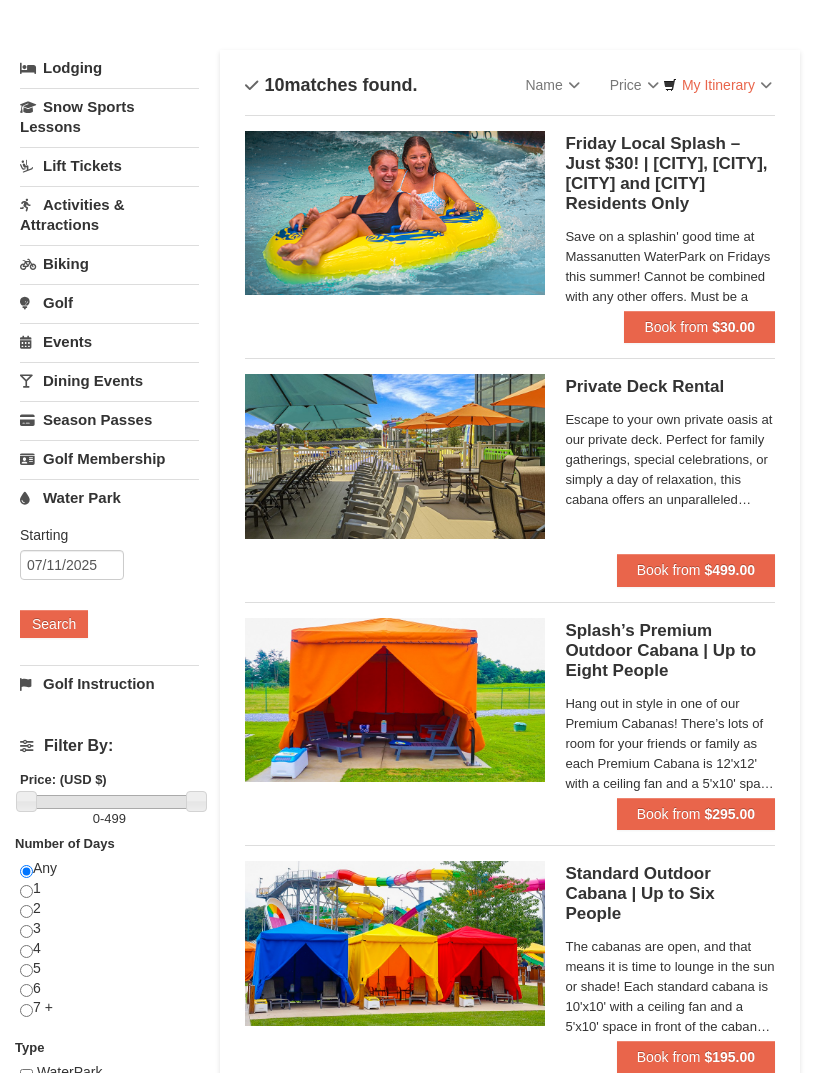 scroll, scrollTop: 0, scrollLeft: 0, axis: both 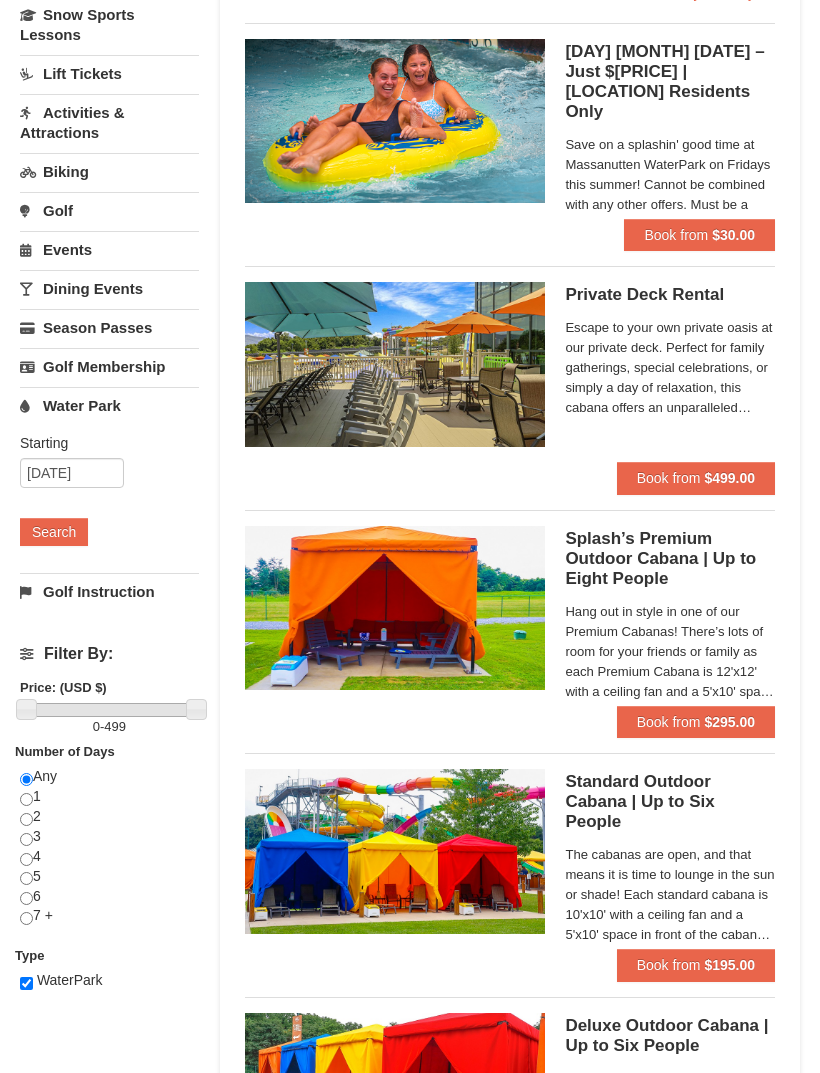 click at bounding box center (26, 799) 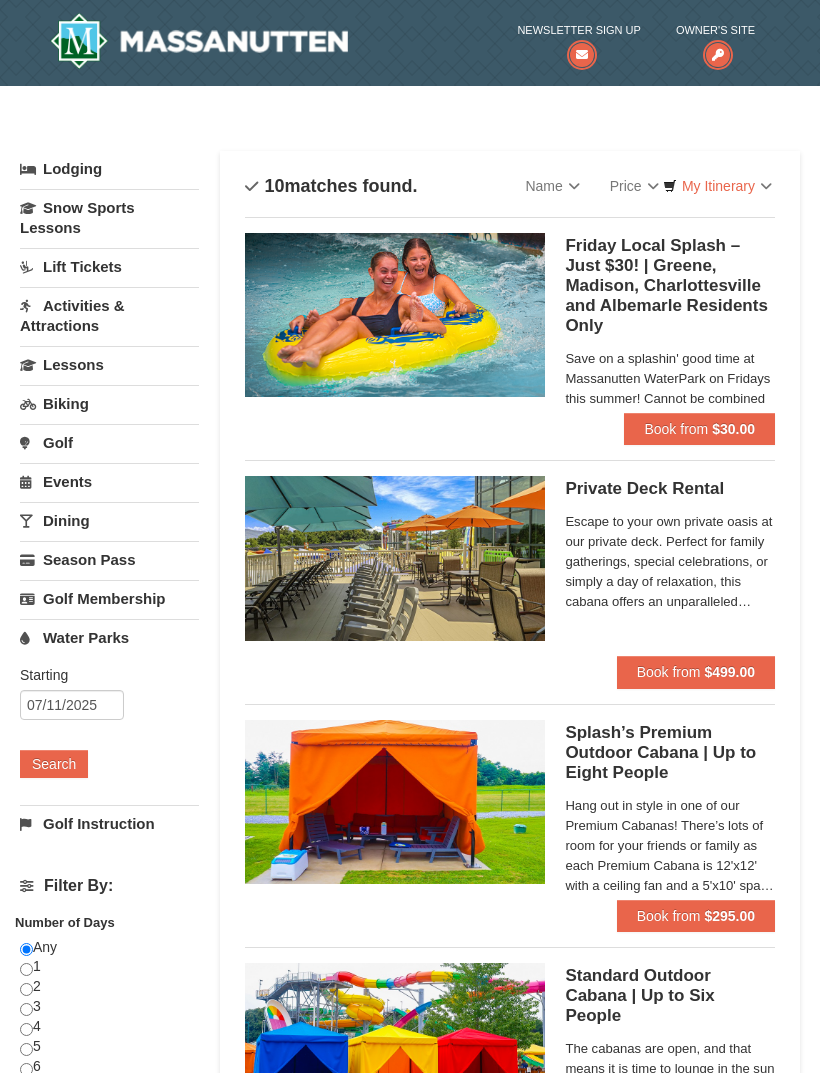 scroll, scrollTop: 0, scrollLeft: 0, axis: both 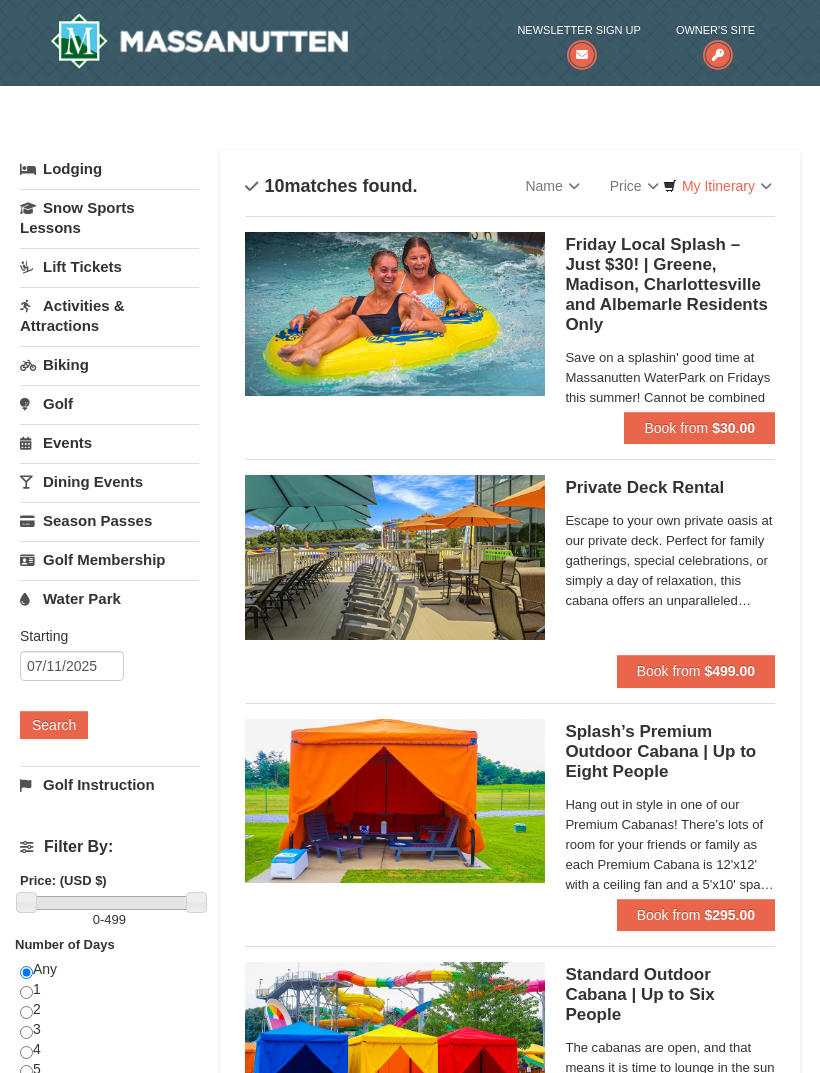 click on "Search" at bounding box center [54, 725] 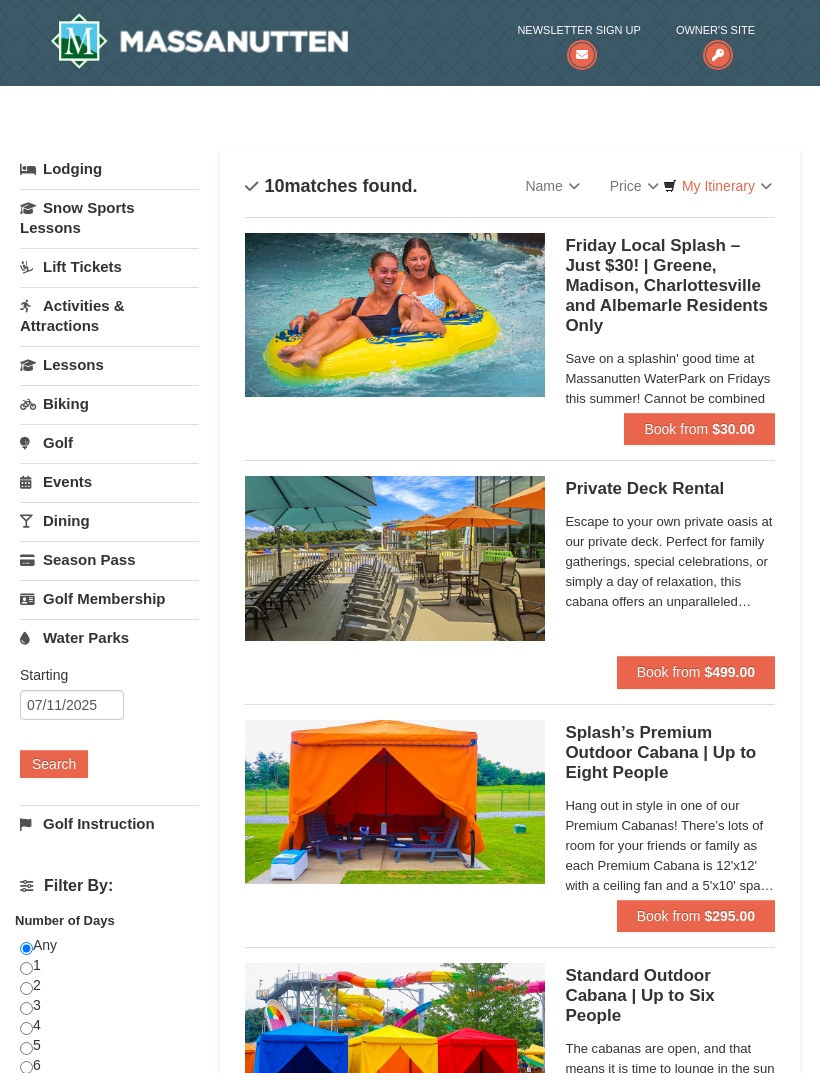 scroll, scrollTop: 0, scrollLeft: 0, axis: both 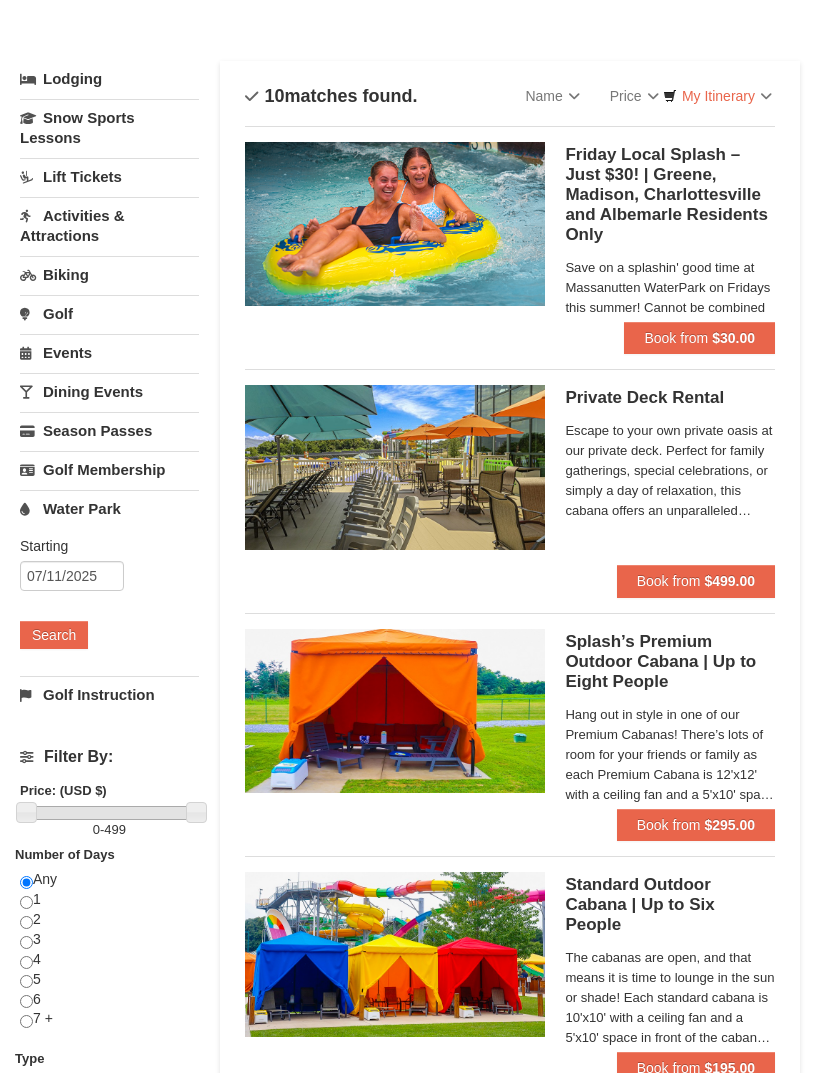 click at bounding box center [26, 902] 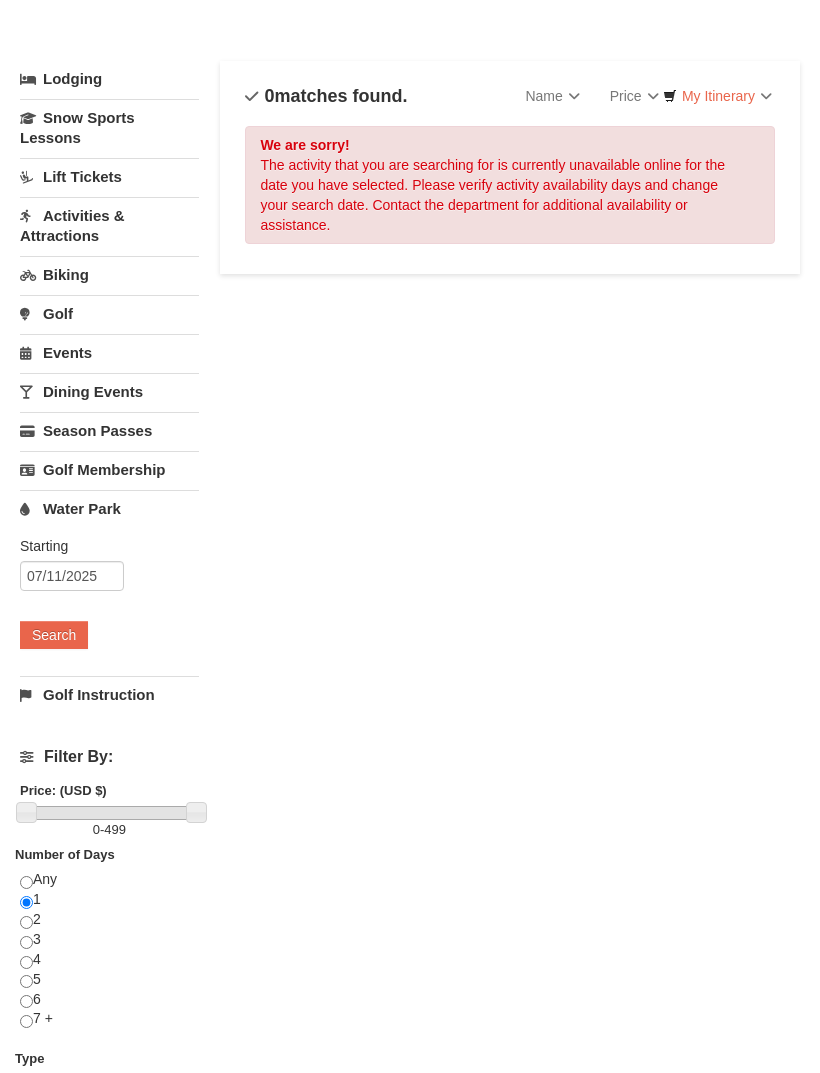 click at bounding box center (26, 922) 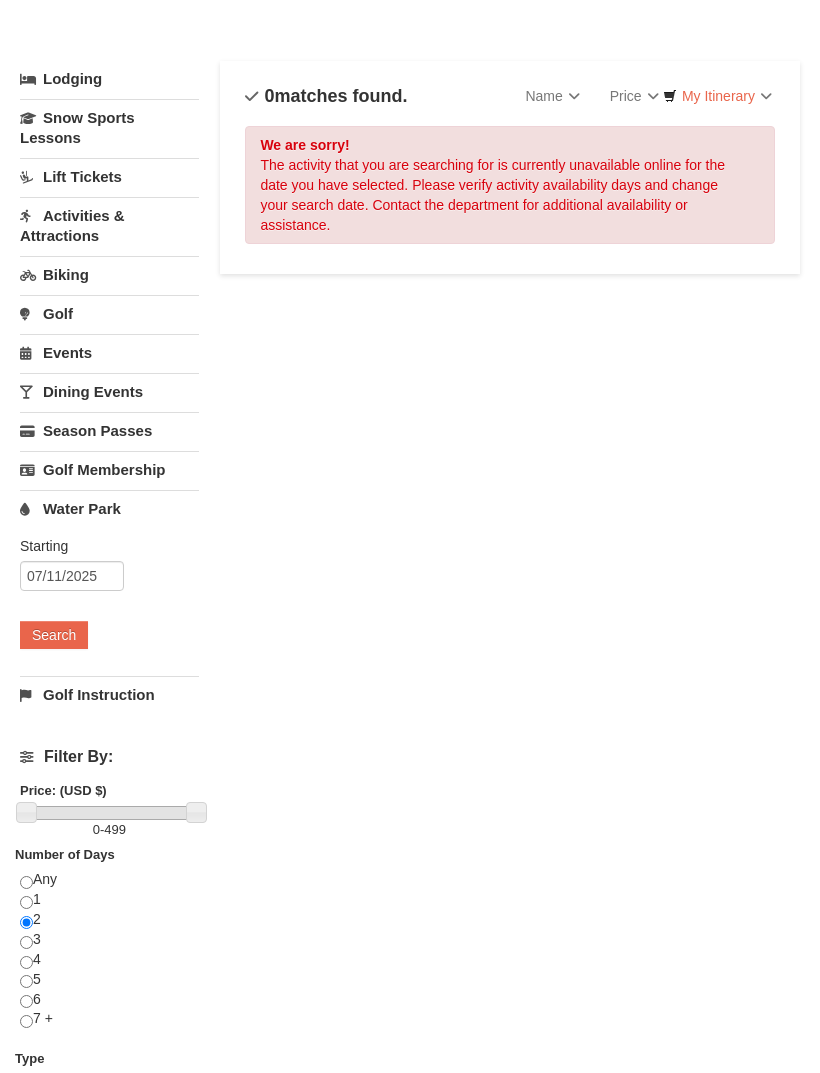 click on "Search" at bounding box center [54, 635] 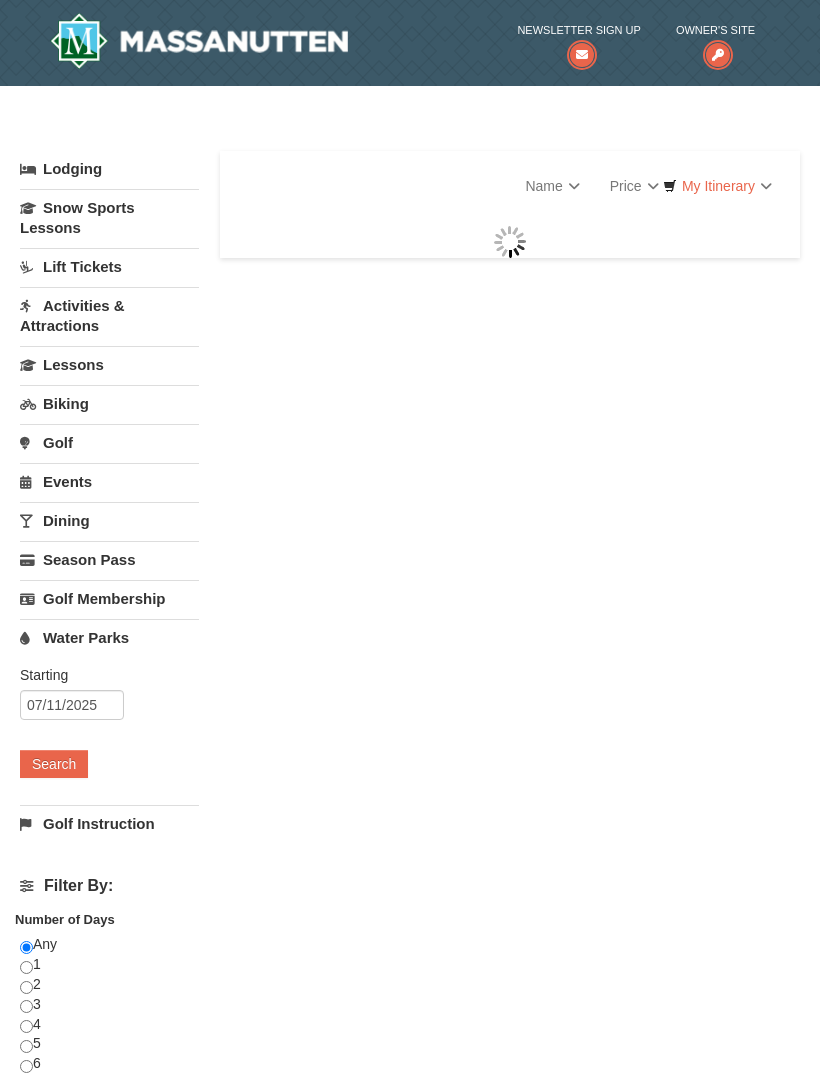 scroll, scrollTop: 0, scrollLeft: 0, axis: both 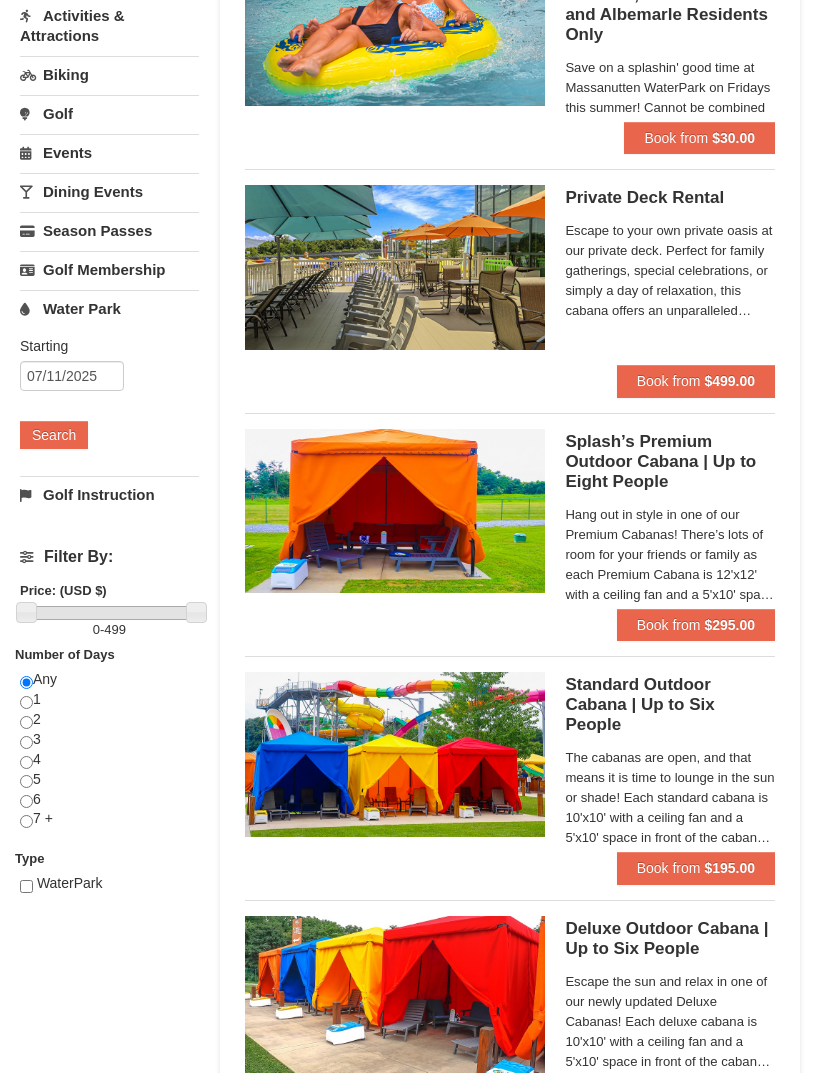 click on "WaterPark" at bounding box center (109, 895) 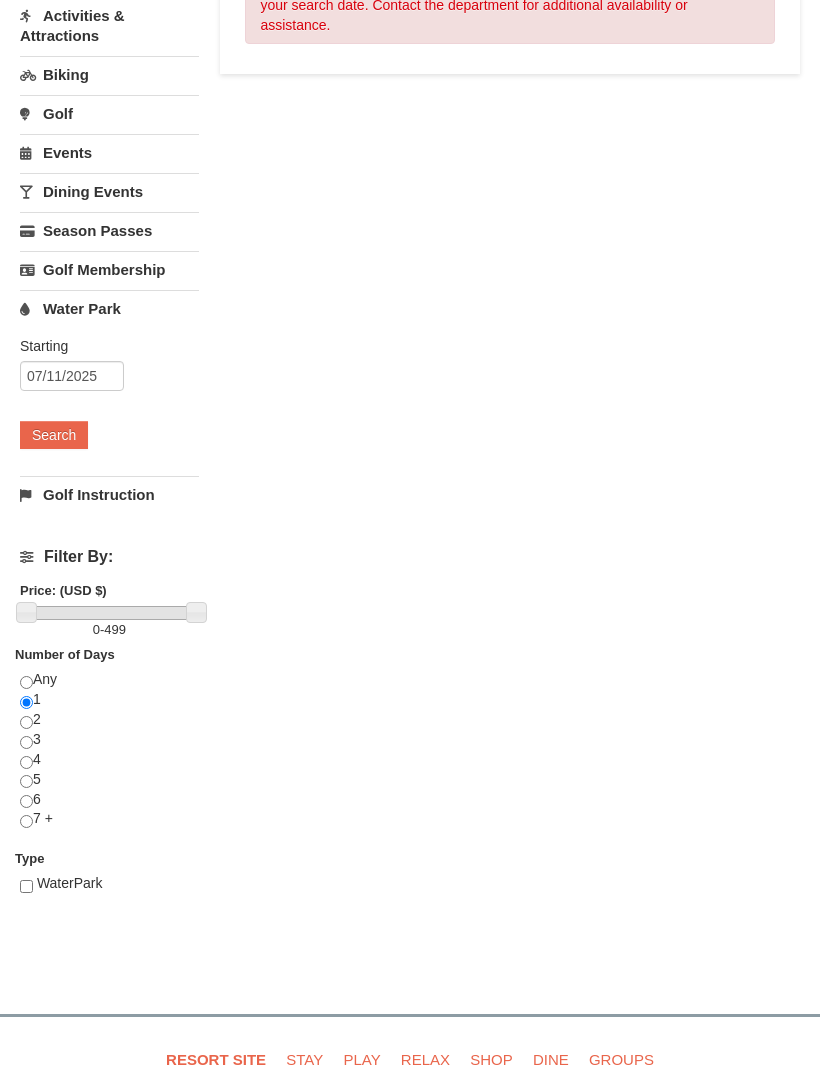 click on "WaterPark" at bounding box center [70, 883] 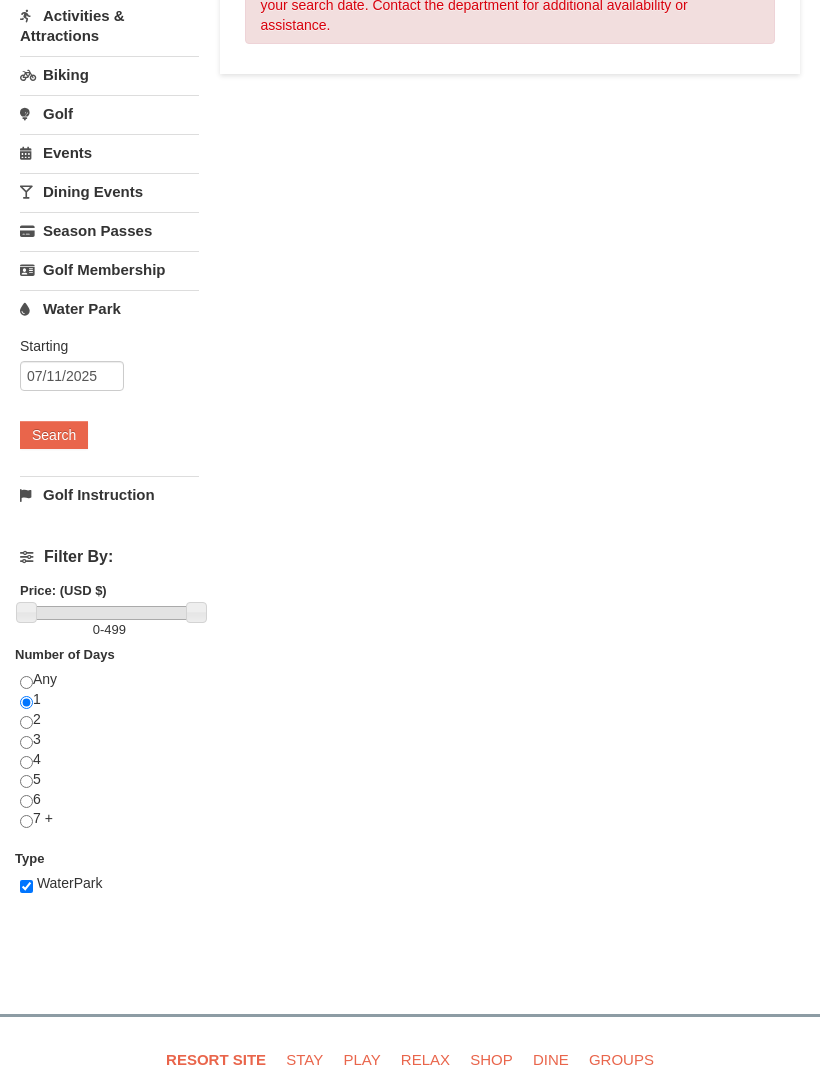 click on "Search" at bounding box center [54, 435] 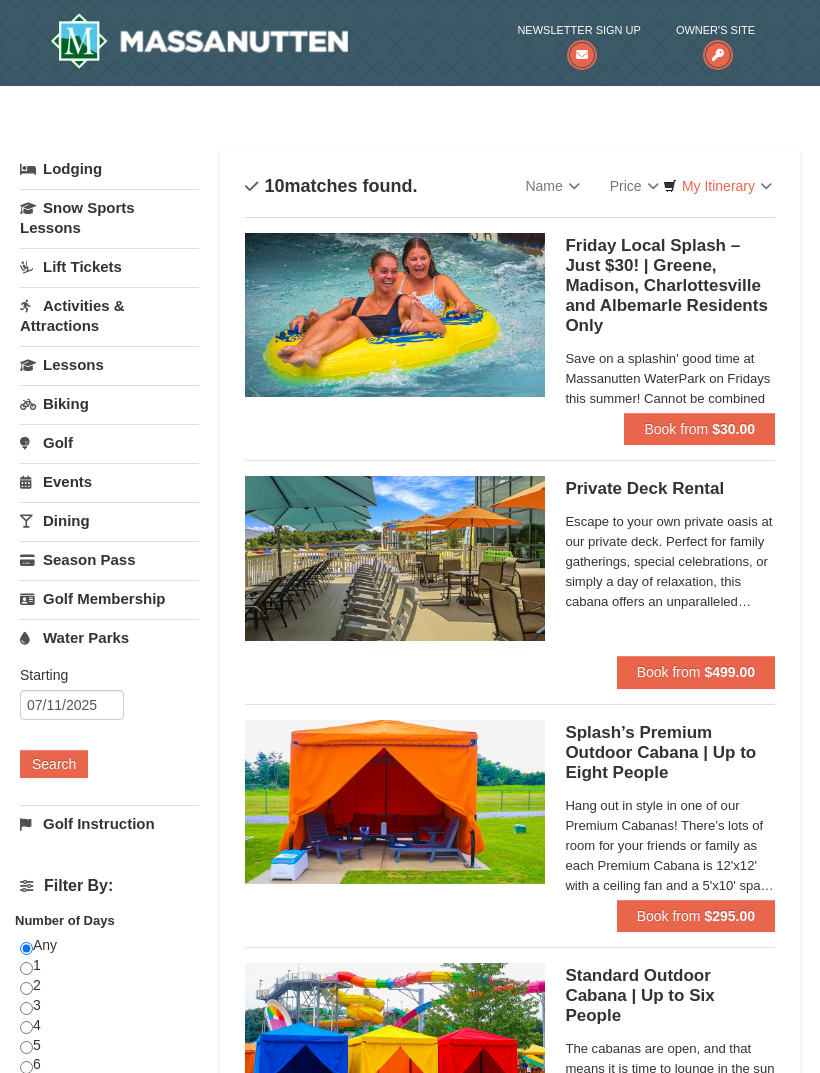 scroll, scrollTop: 0, scrollLeft: 0, axis: both 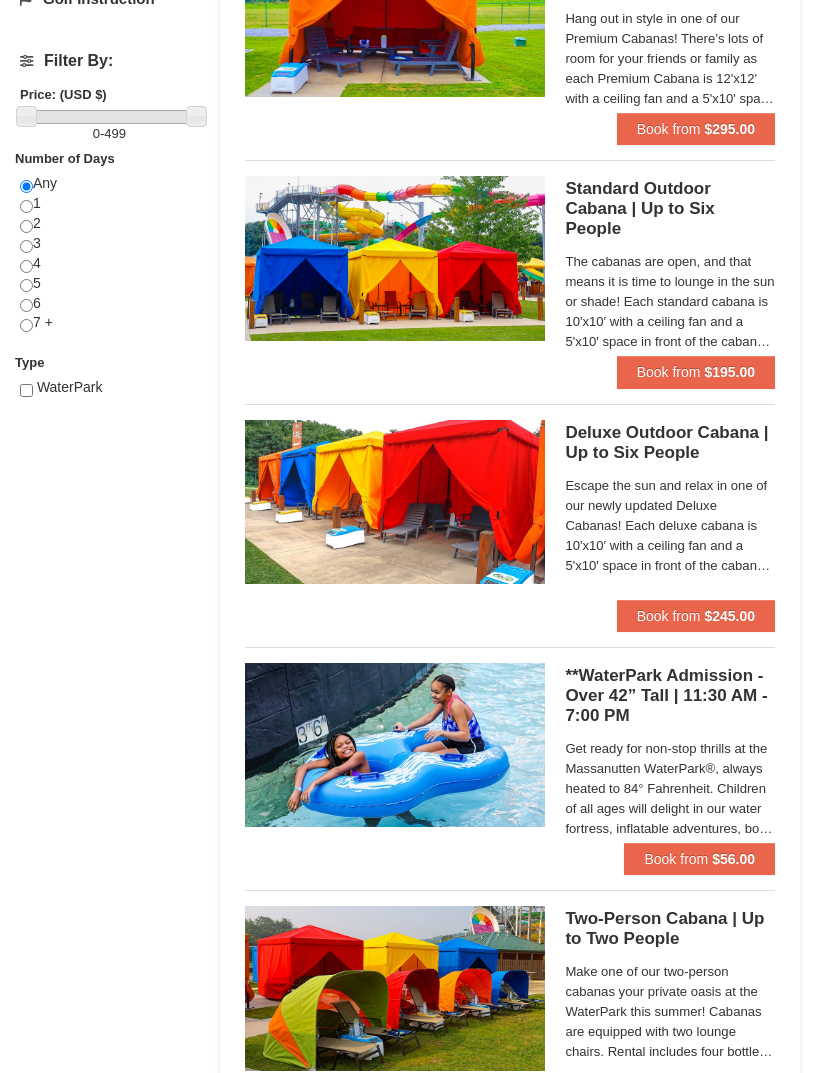 click on "Book from   $56.00" at bounding box center (699, 859) 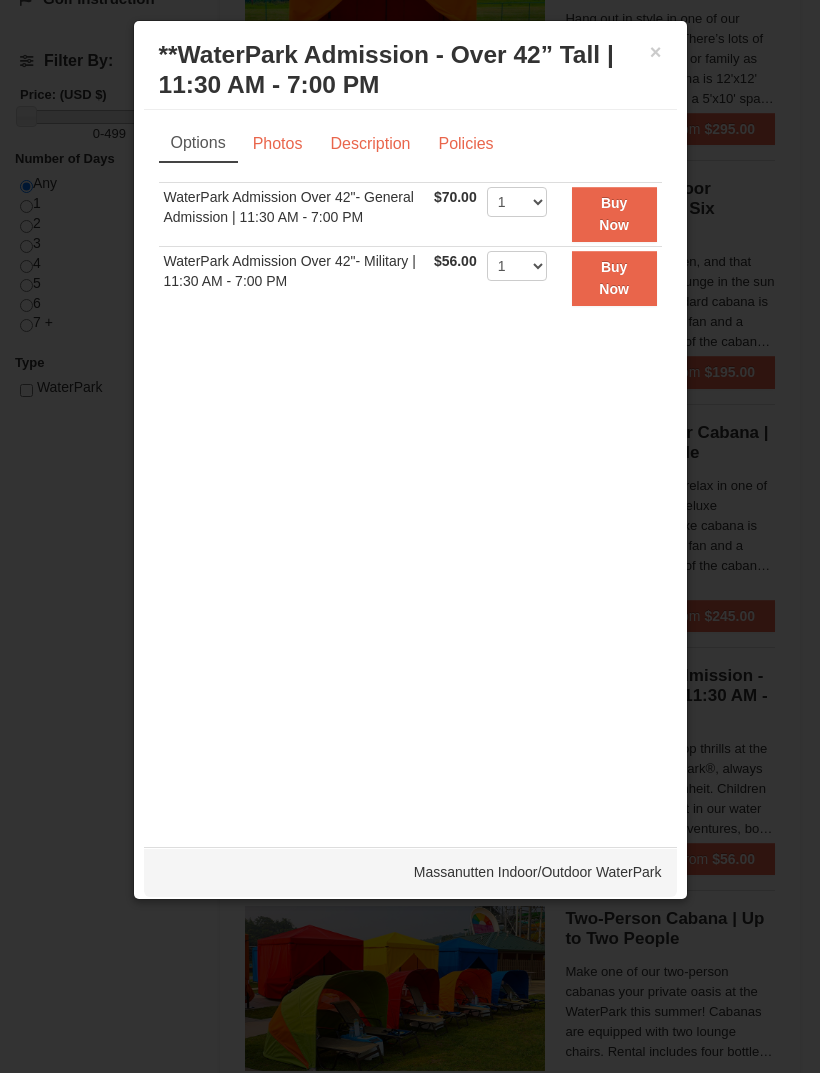 click on "×" at bounding box center (656, 52) 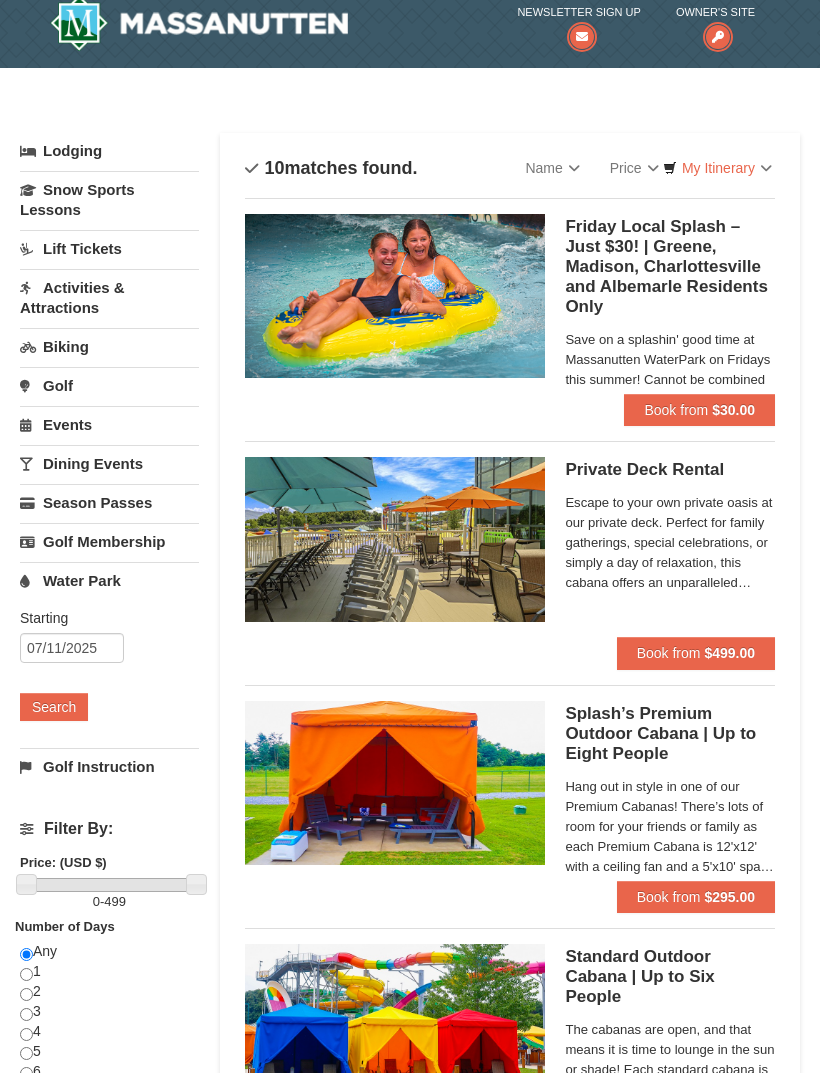 scroll, scrollTop: 22, scrollLeft: 0, axis: vertical 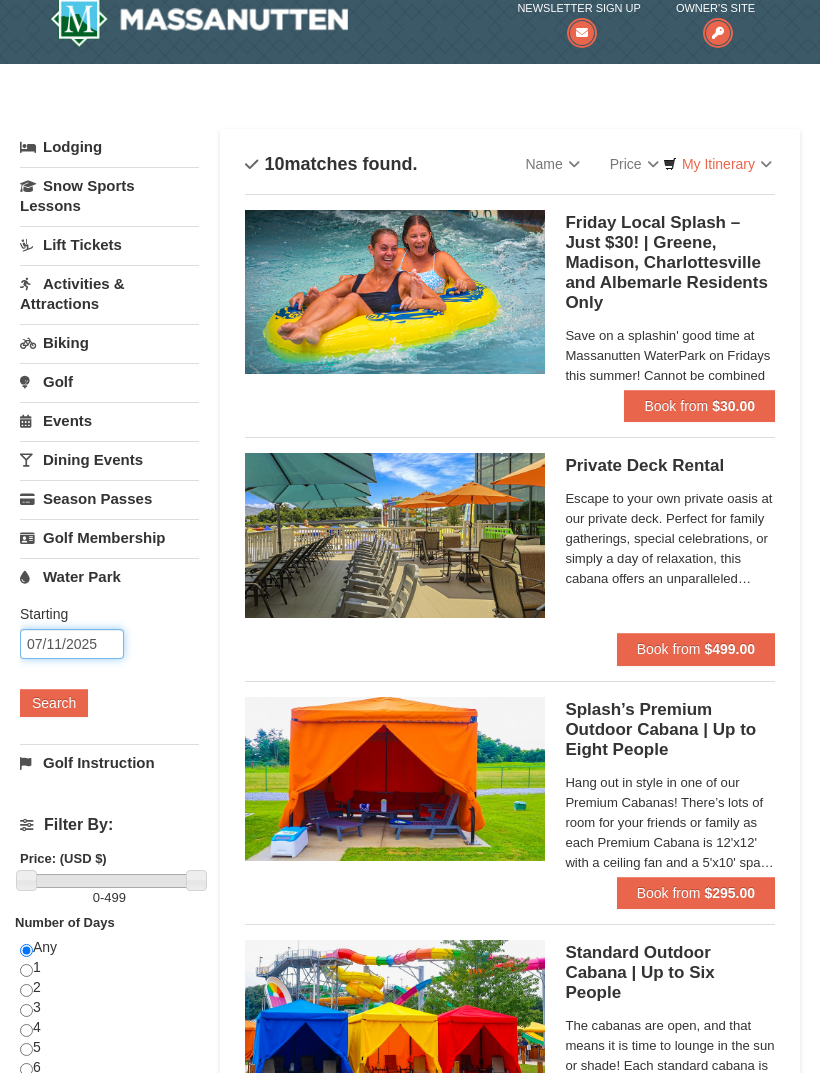 click on "07/11/2025" at bounding box center (72, 644) 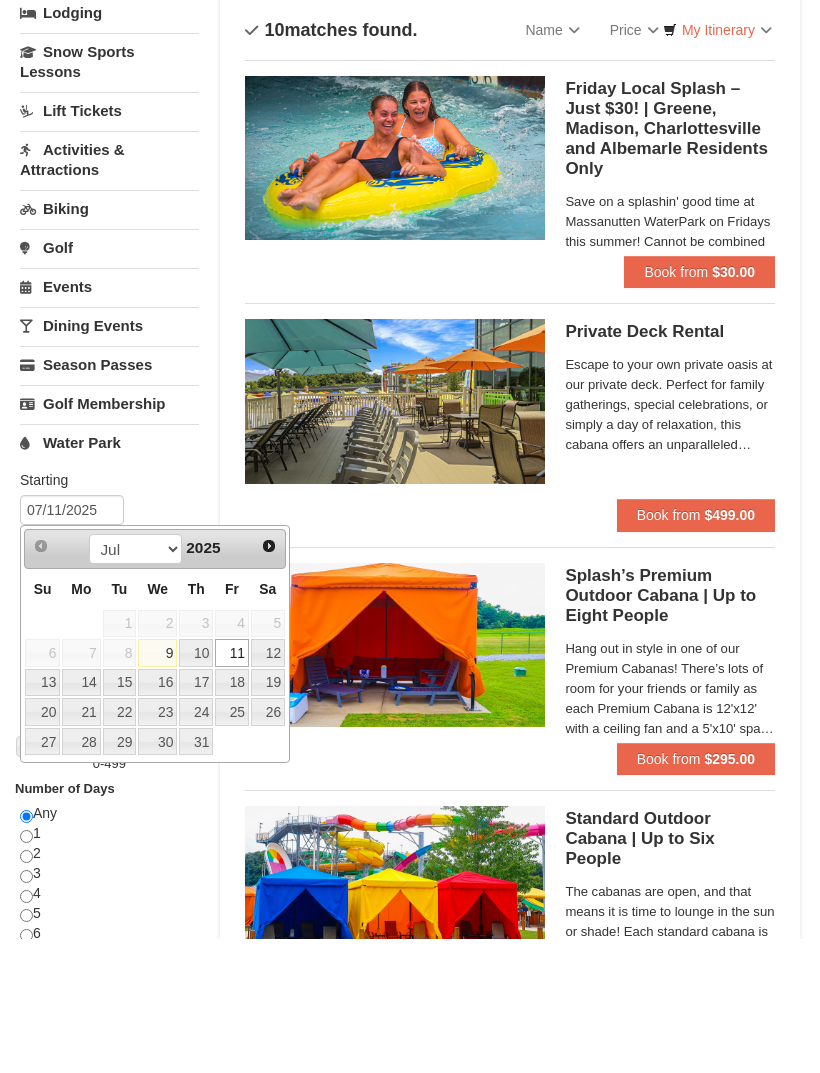 click on "18" at bounding box center (157, 787) 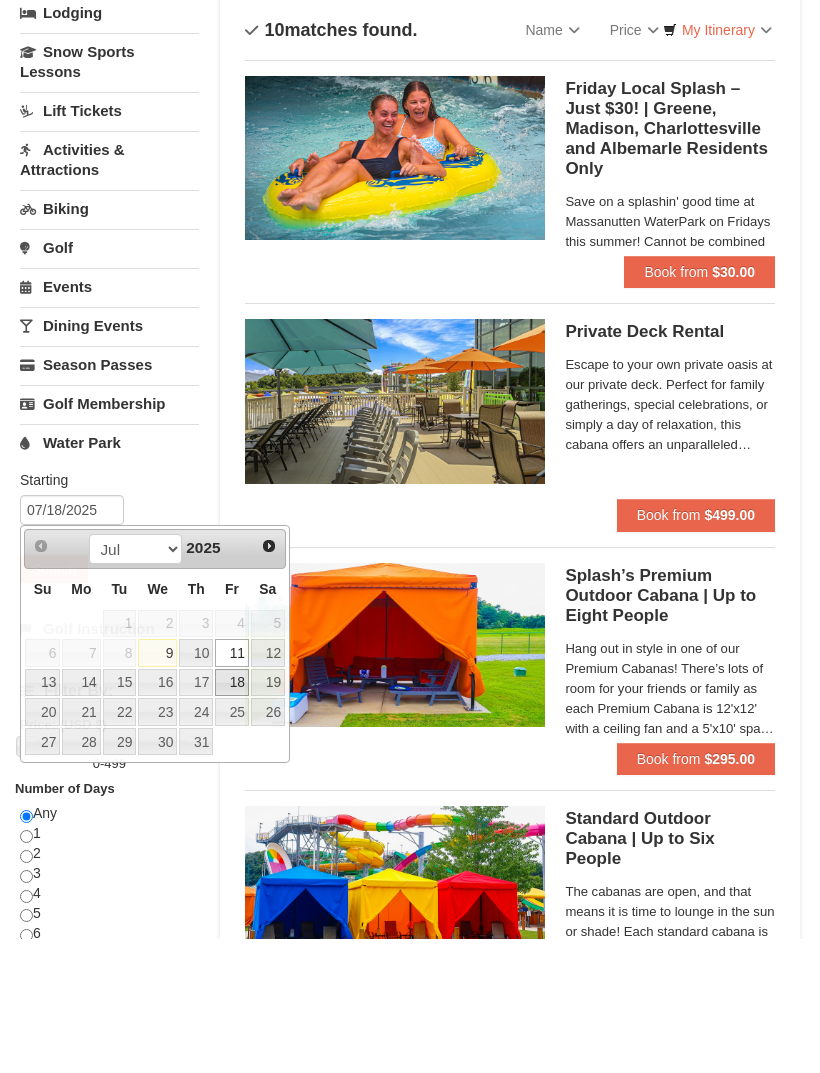 scroll, scrollTop: 156, scrollLeft: 0, axis: vertical 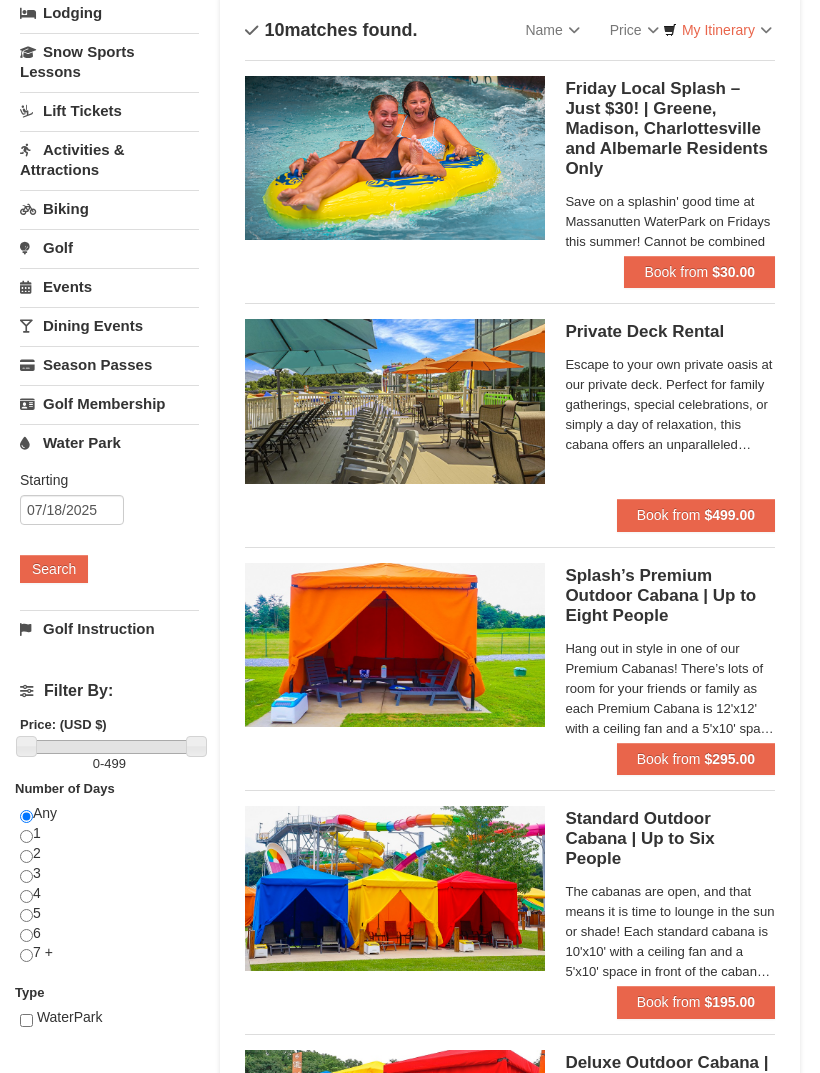 click on "Search" at bounding box center (54, 569) 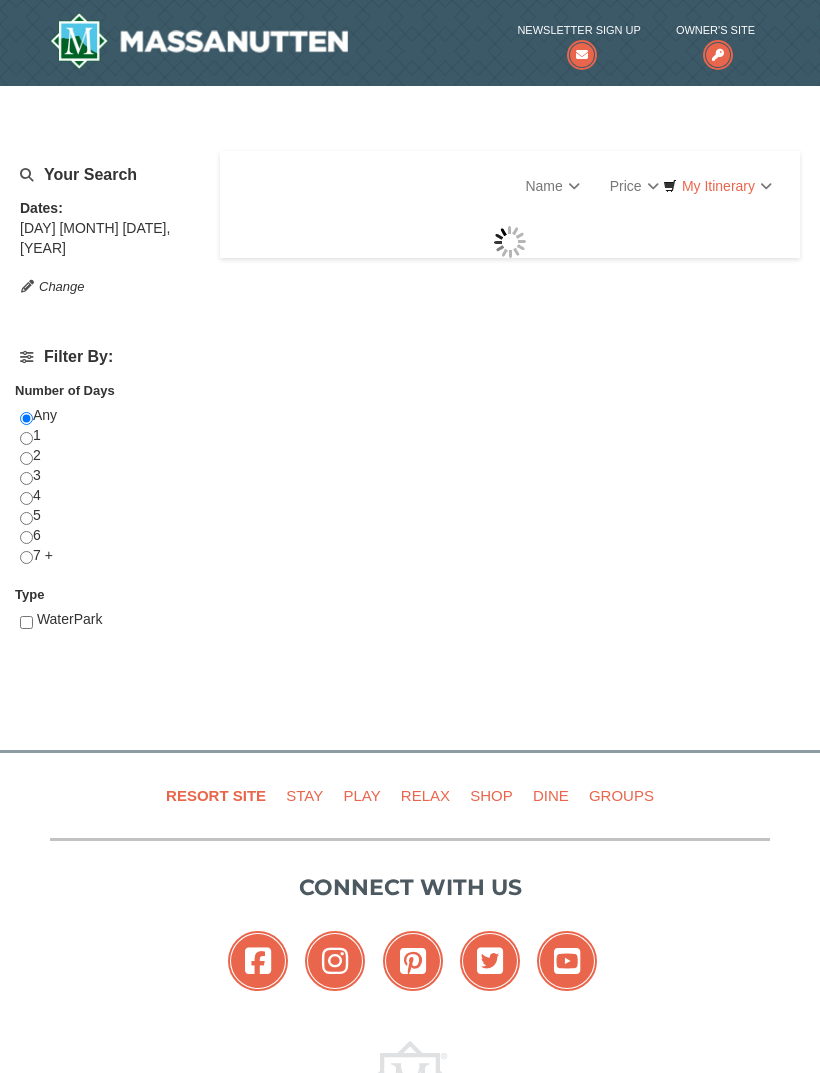 scroll, scrollTop: 0, scrollLeft: 0, axis: both 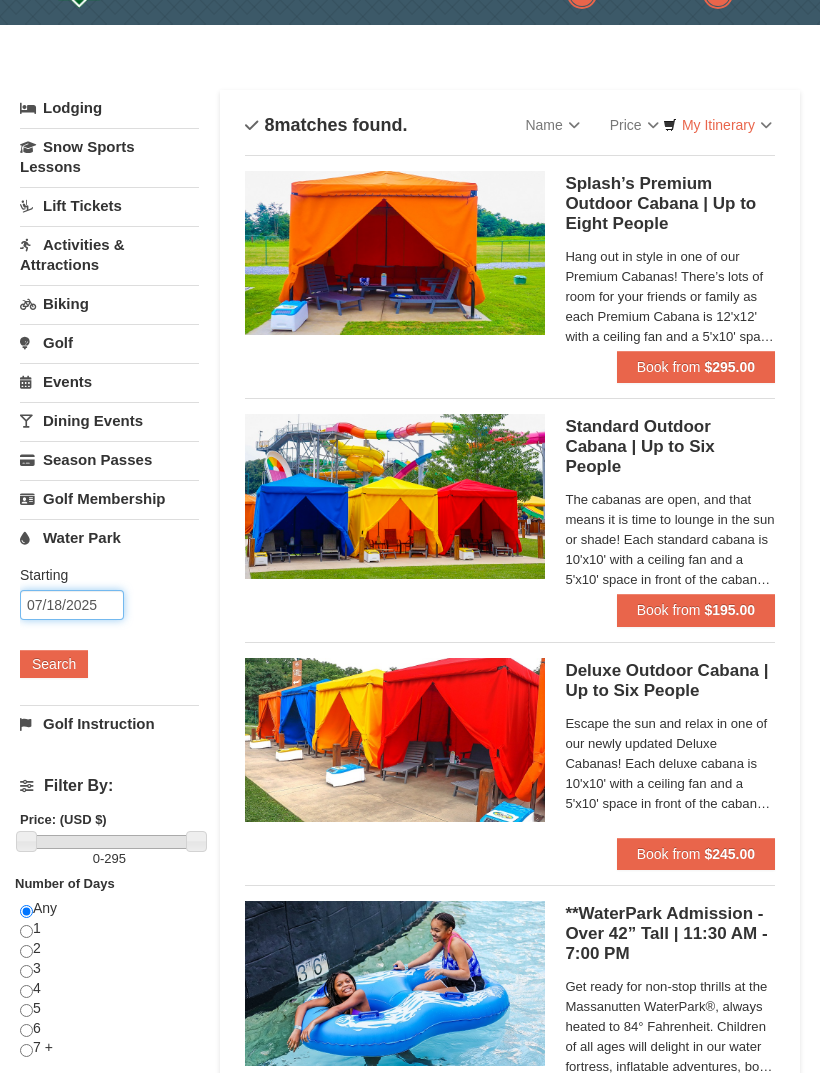 click on "07/18/2025" at bounding box center (72, 605) 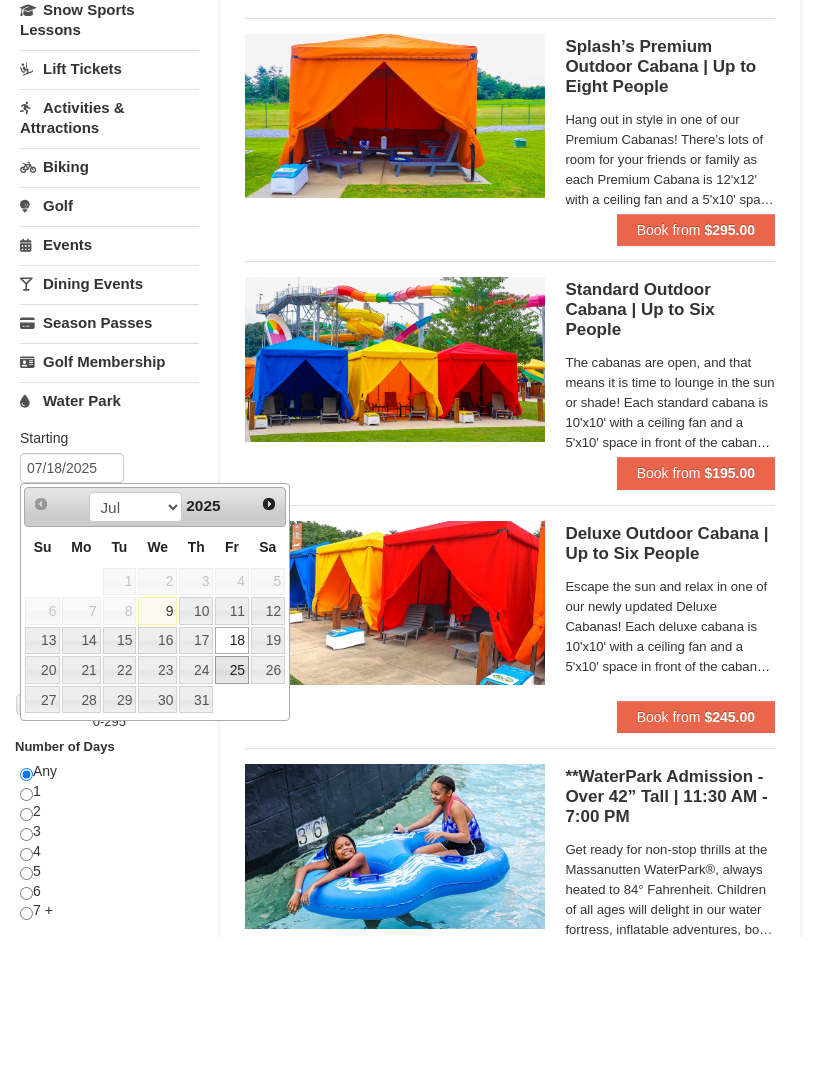click on "25" at bounding box center (232, 807) 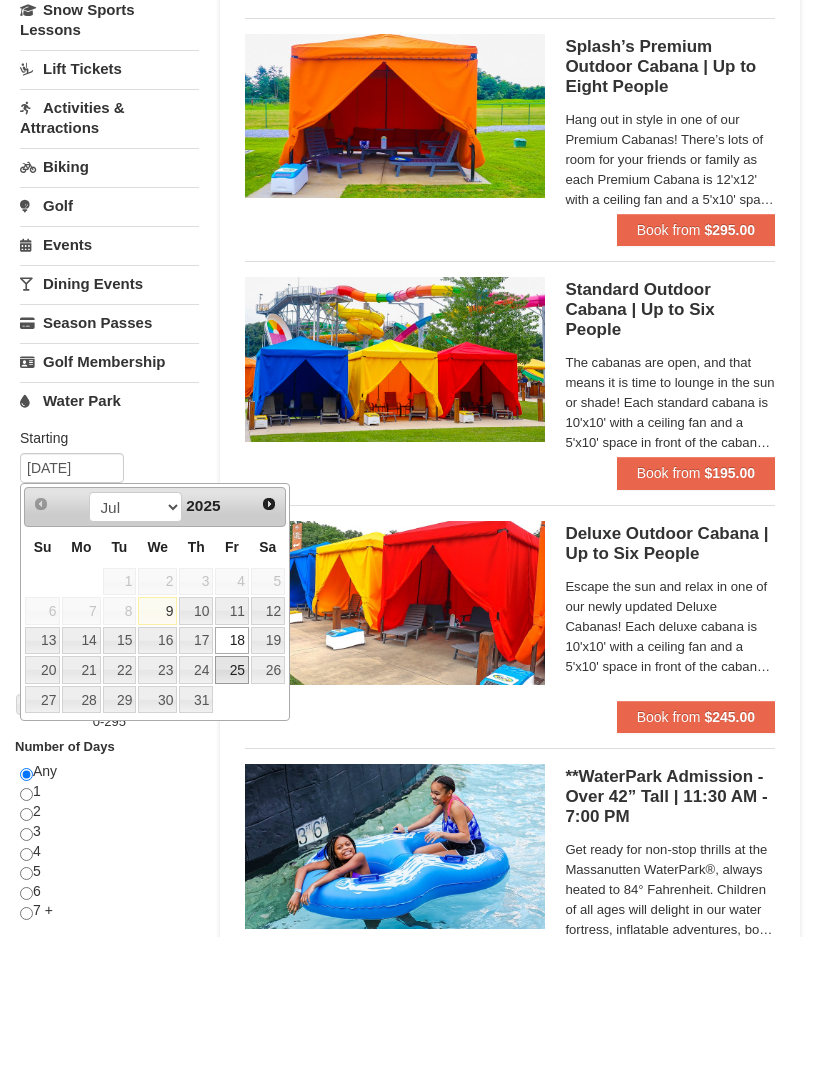 scroll, scrollTop: 198, scrollLeft: 0, axis: vertical 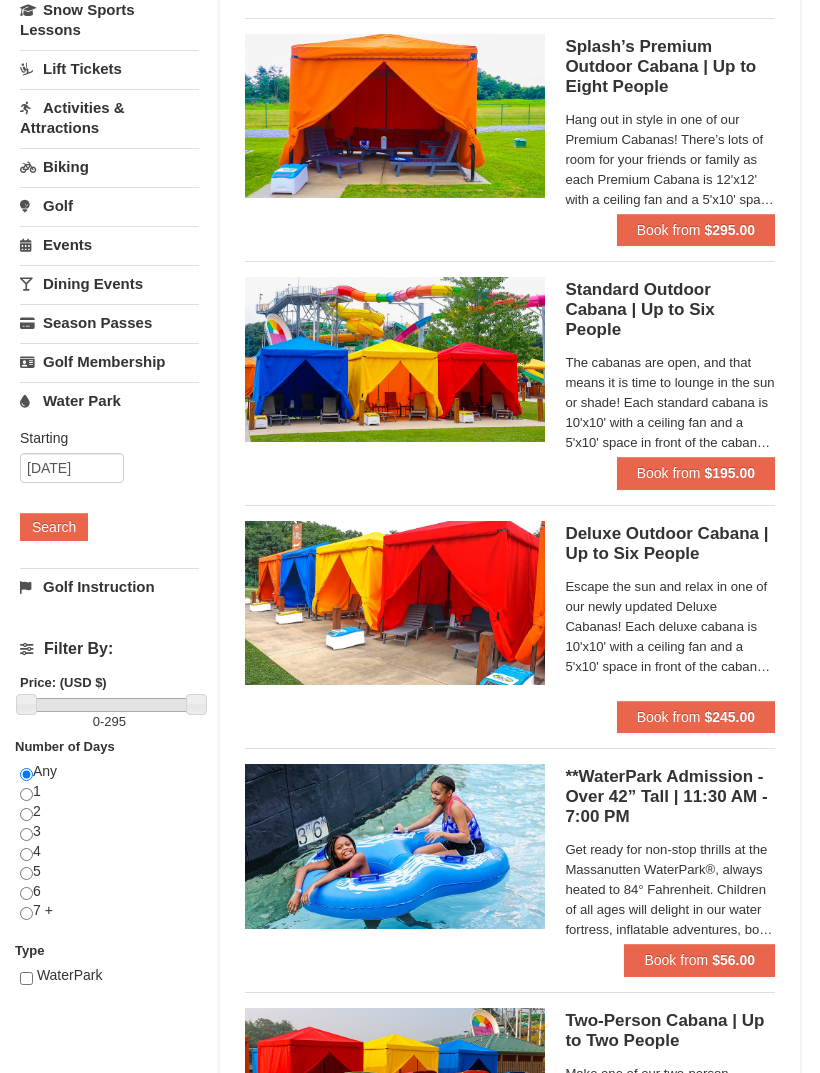 click on "Search" at bounding box center (54, 527) 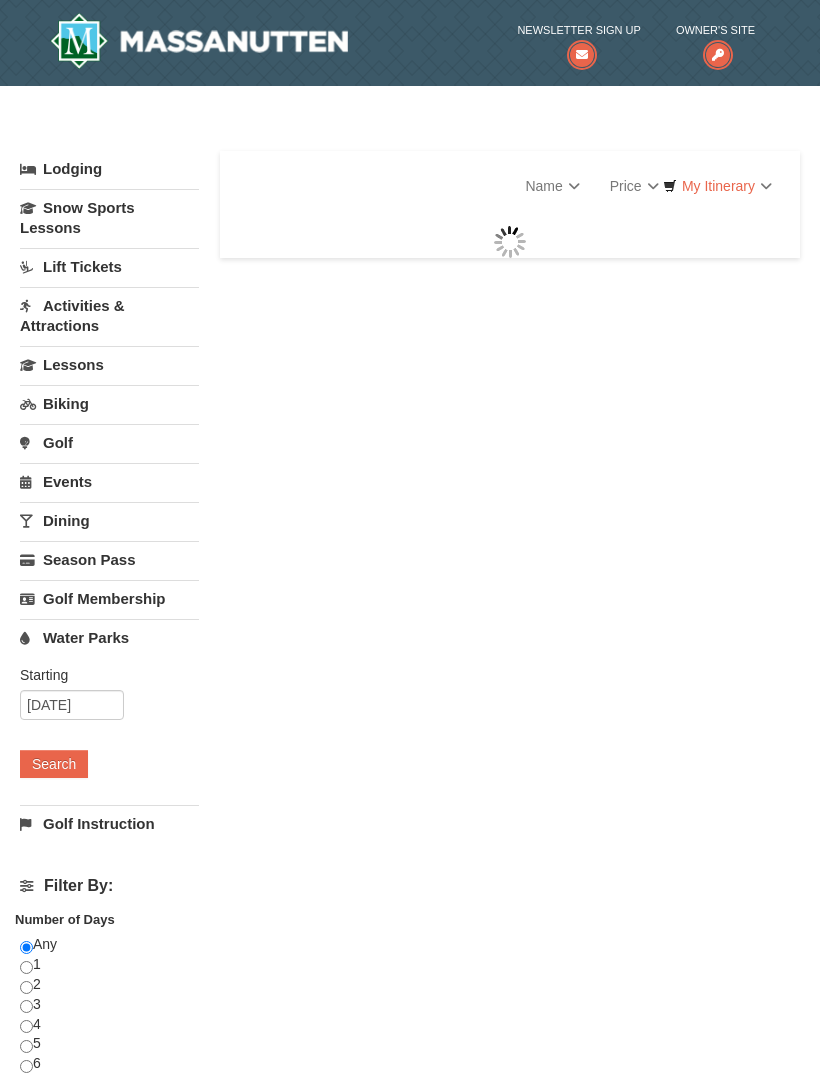 scroll, scrollTop: 0, scrollLeft: 0, axis: both 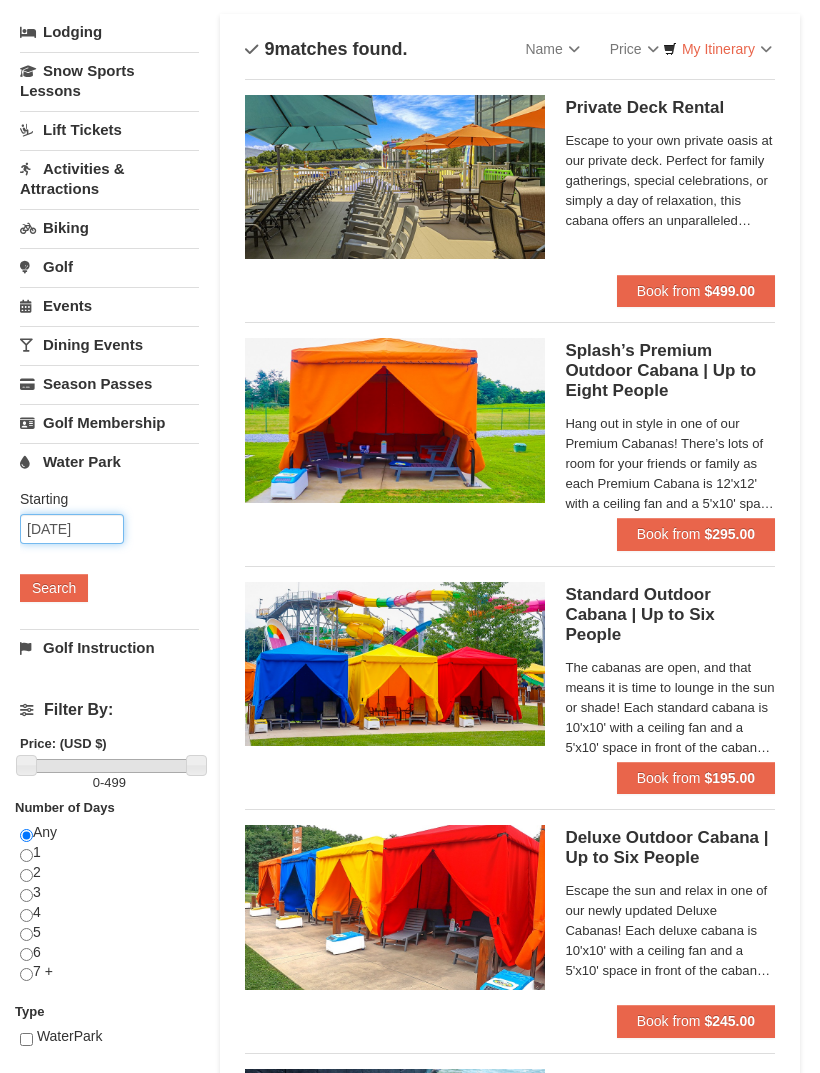 click on "[DATE]" at bounding box center [72, 530] 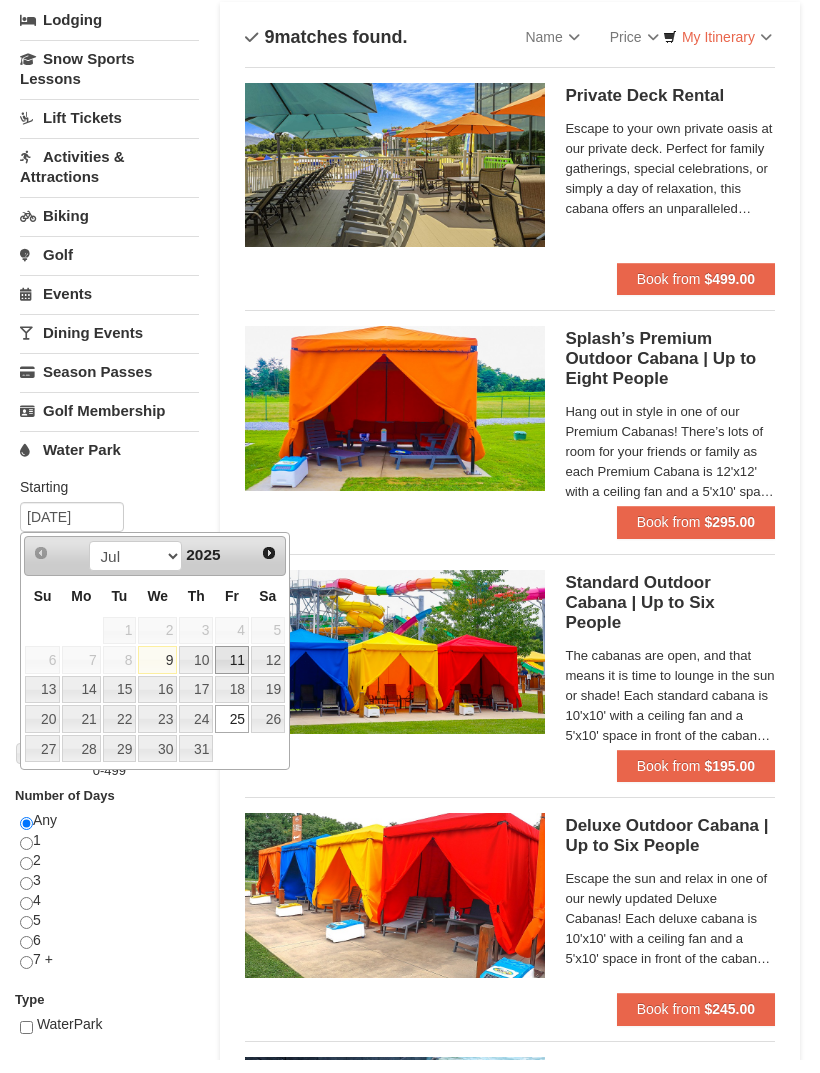 click on "11" at bounding box center (232, 673) 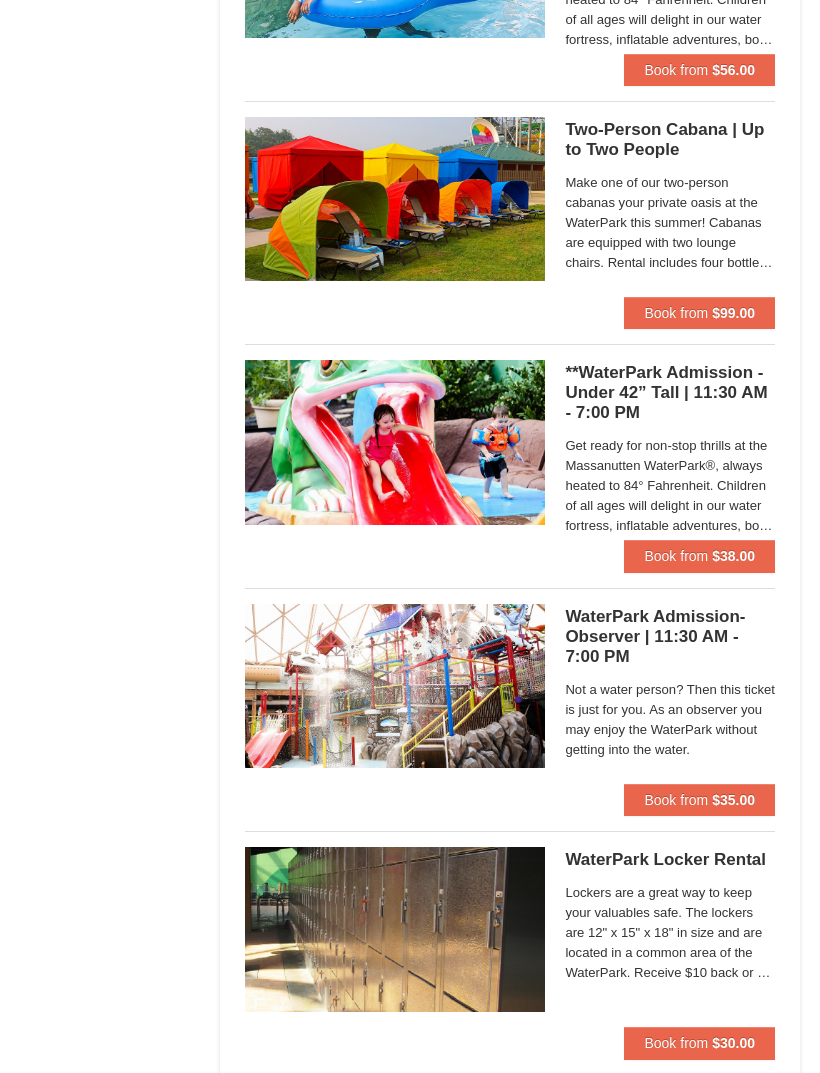 scroll, scrollTop: 1323, scrollLeft: 0, axis: vertical 